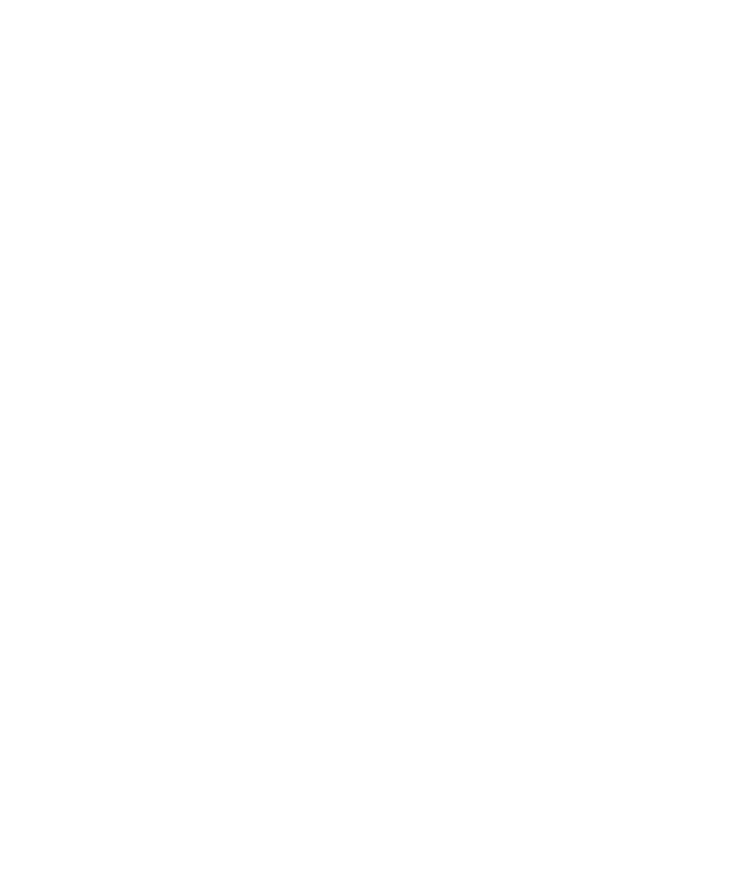 scroll, scrollTop: 0, scrollLeft: 0, axis: both 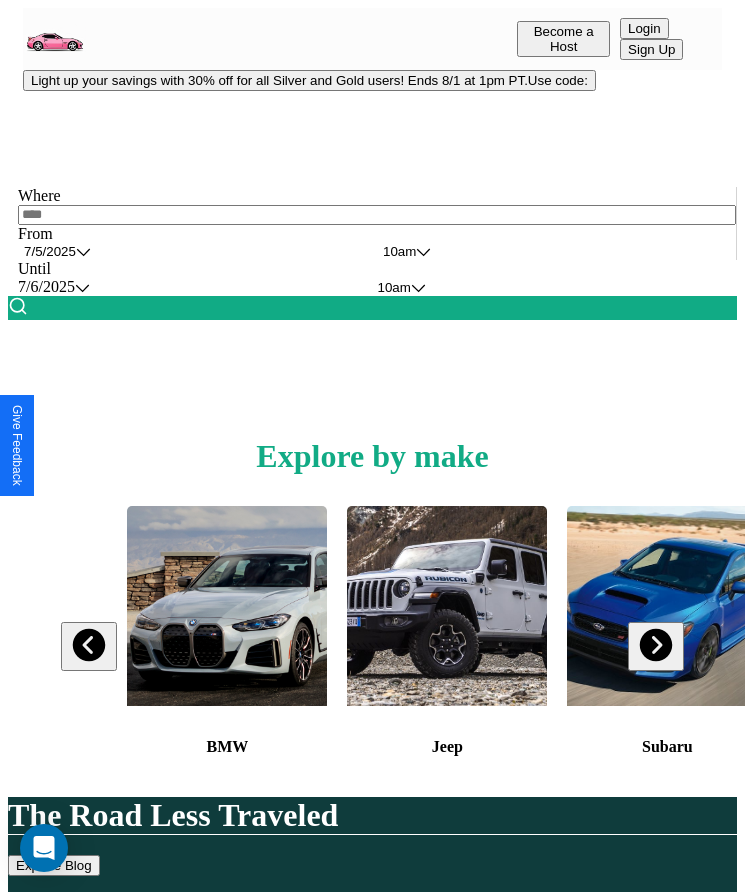 click on "Light up your savings with 30% off for all Silver and Gold users! Ends 8/1 at 1pm PT.  Use code:" at bounding box center (309, 80) 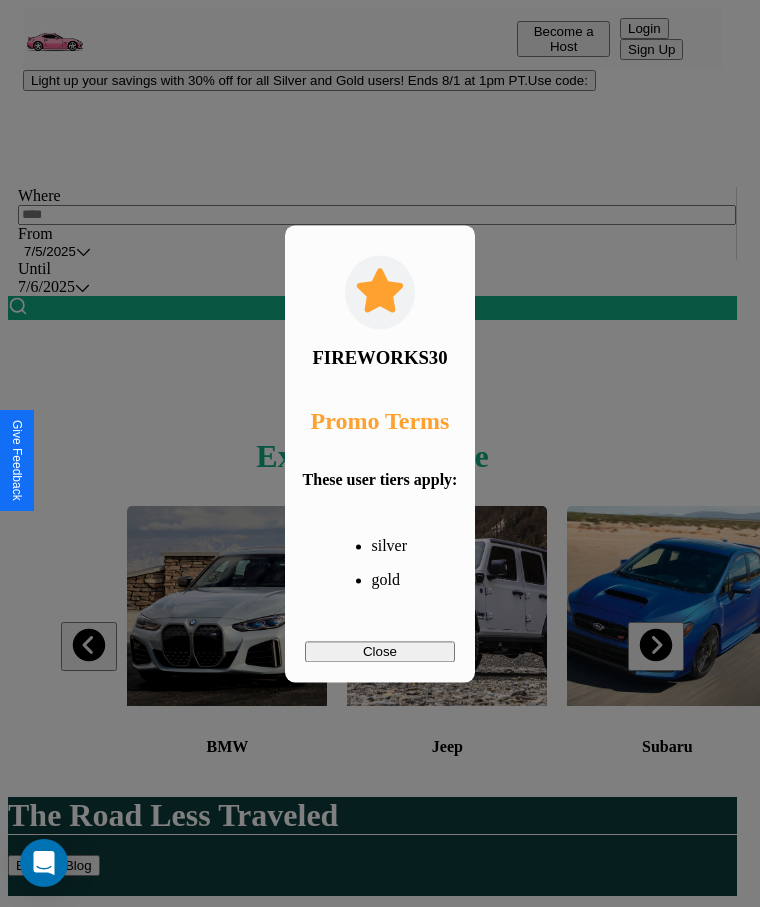 click on "Close" at bounding box center (380, 651) 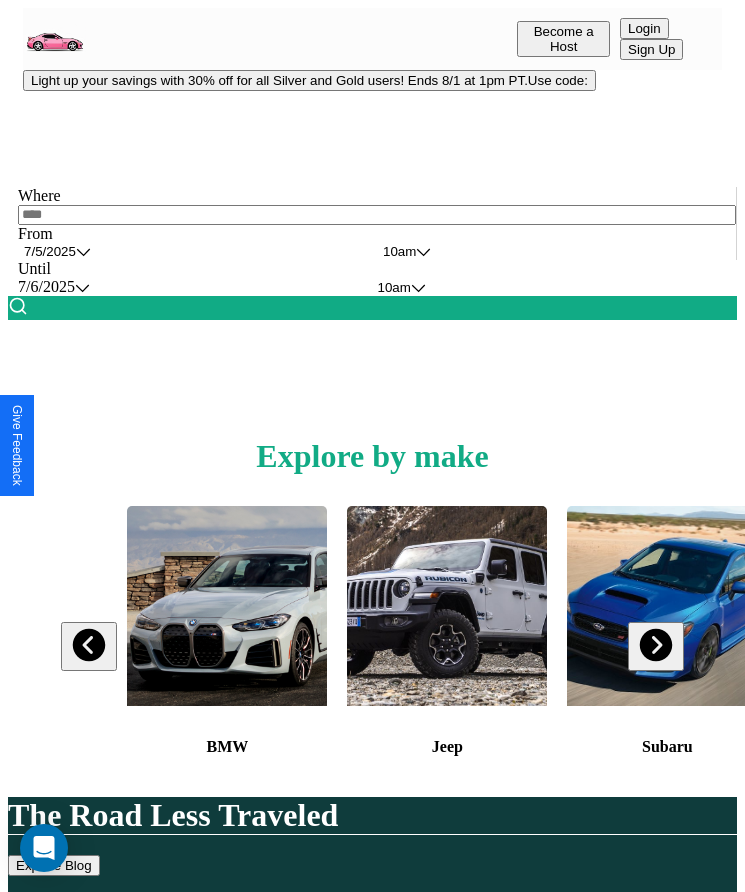 scroll, scrollTop: 334, scrollLeft: 0, axis: vertical 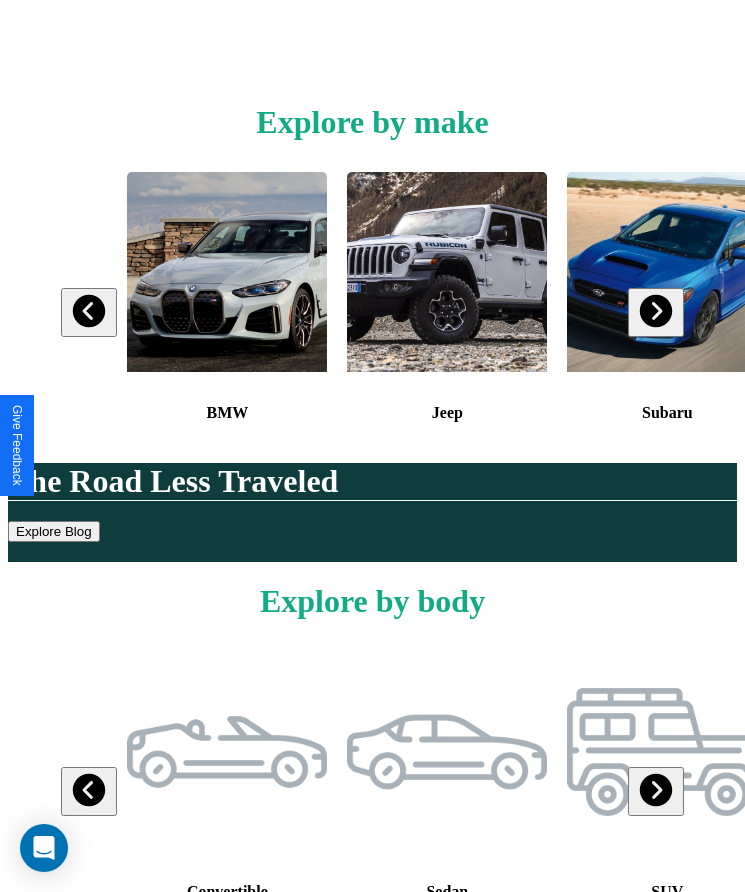 click at bounding box center (655, 311) 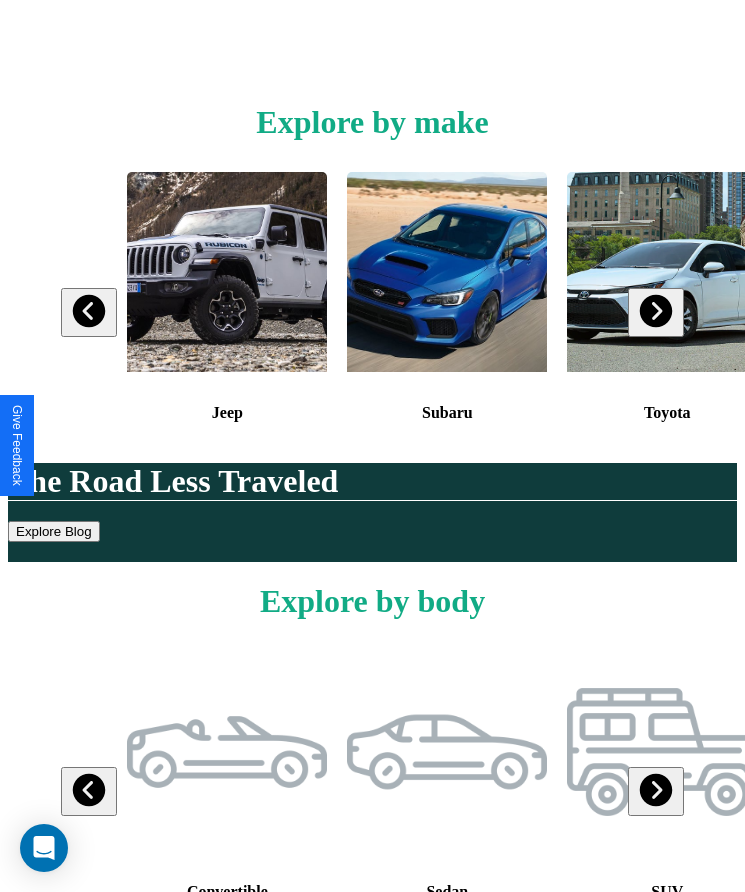 click at bounding box center [655, 311] 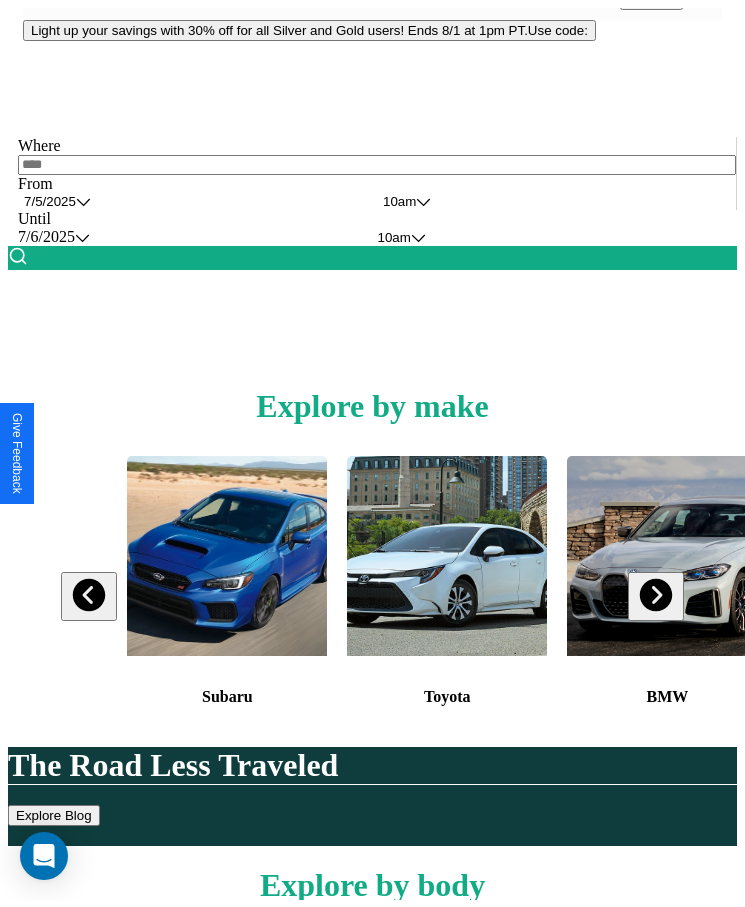 scroll, scrollTop: 0, scrollLeft: 0, axis: both 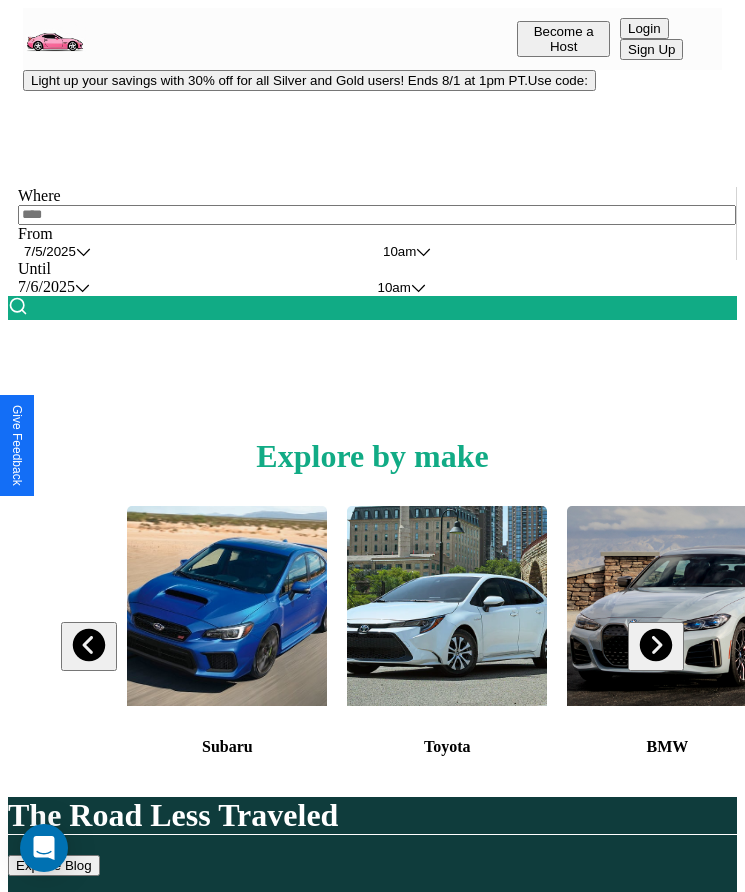 click at bounding box center [377, 215] 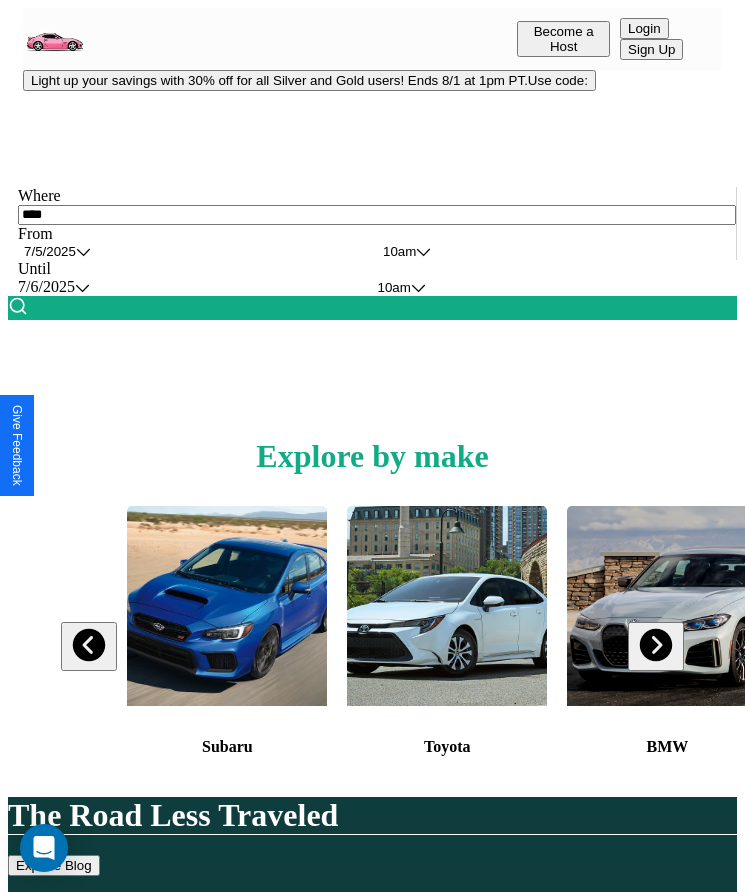 type on "****" 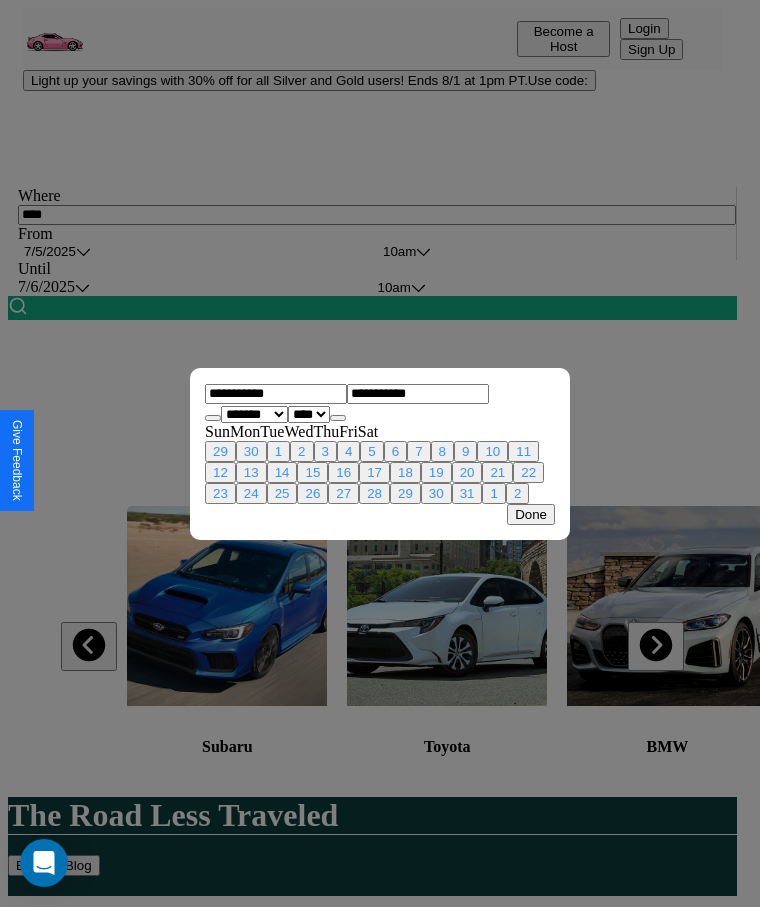 click on "******* ******** ***** ***** *** **** **** ****** ********* ******* ******** ********" at bounding box center [254, 414] 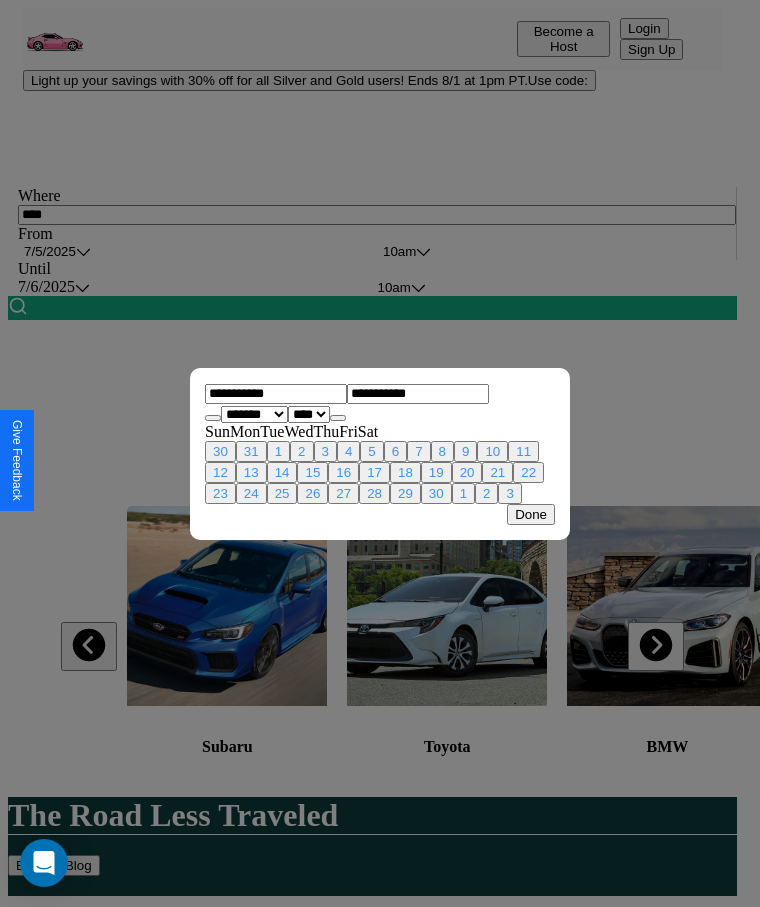 click on "**** **** **** **** **** **** **** **** **** **** **** **** **** **** **** **** **** **** **** **** **** **** **** **** **** **** **** **** **** **** **** **** **** **** **** **** **** **** **** **** **** **** **** **** **** **** **** **** **** **** **** **** **** **** **** **** **** **** **** **** **** **** **** **** **** **** **** **** **** **** **** **** **** **** **** **** **** **** **** **** **** **** **** **** **** **** **** **** **** **** **** **** **** **** **** **** **** **** **** **** **** **** **** **** **** **** **** **** **** **** **** **** **** **** **** **** **** **** **** **** ****" at bounding box center (309, 414) 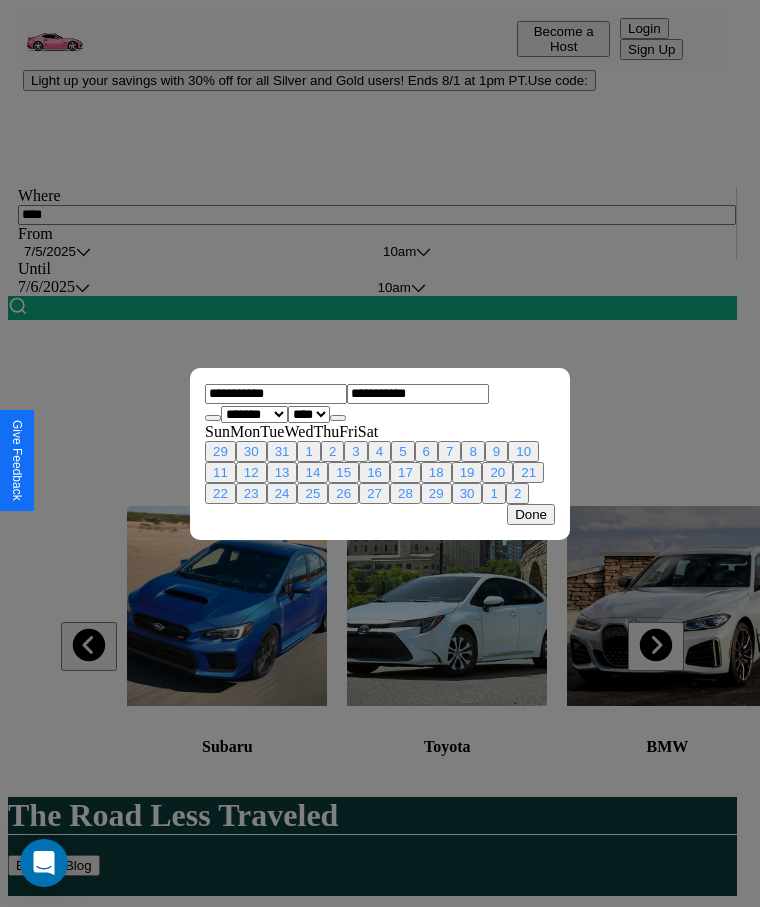 click on "7" at bounding box center [449, 451] 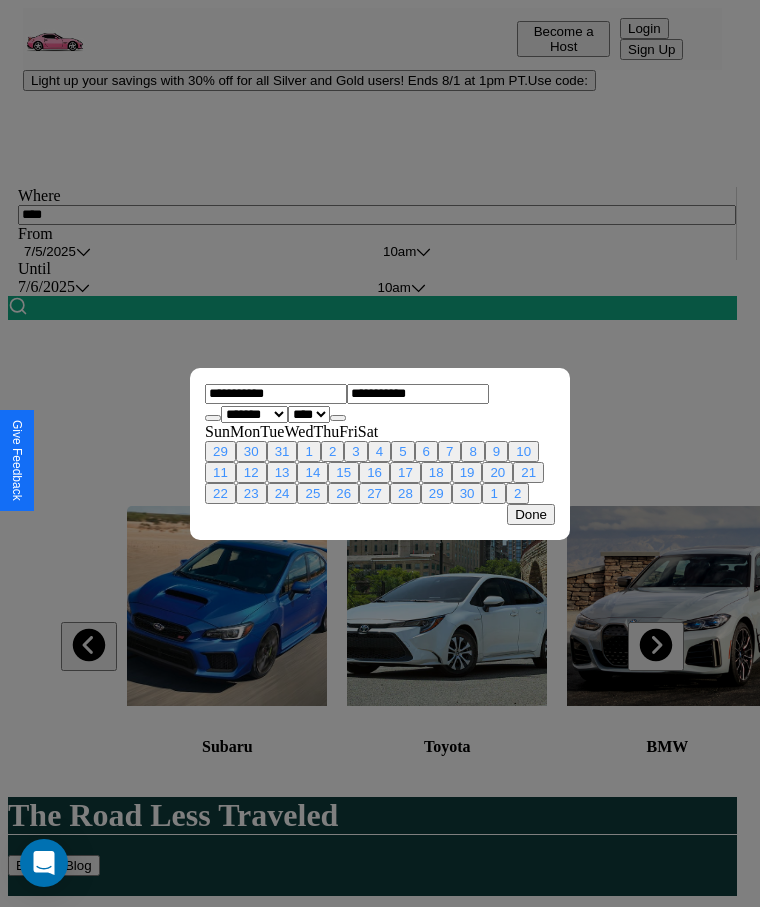 click on "14" at bounding box center [312, 472] 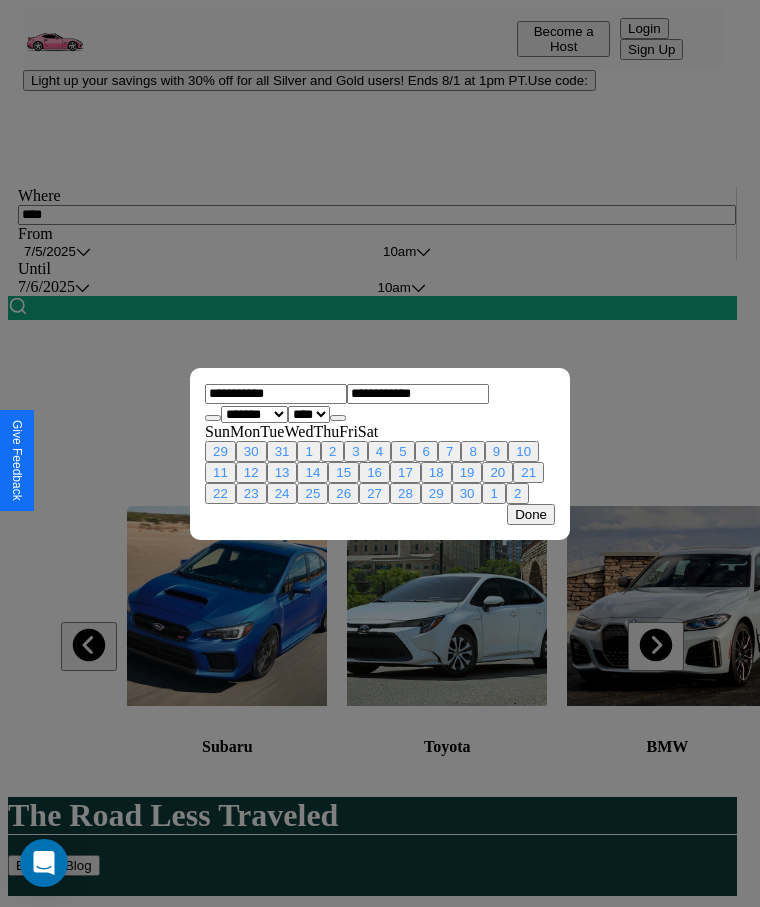 click on "Done" at bounding box center [531, 514] 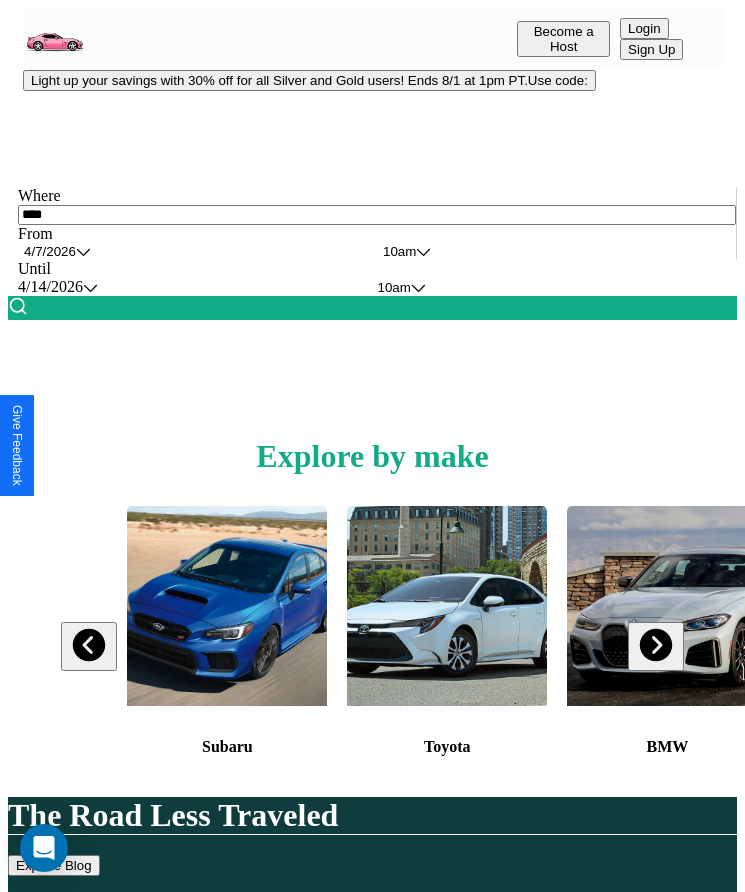 click on "10am" at bounding box center [399, 251] 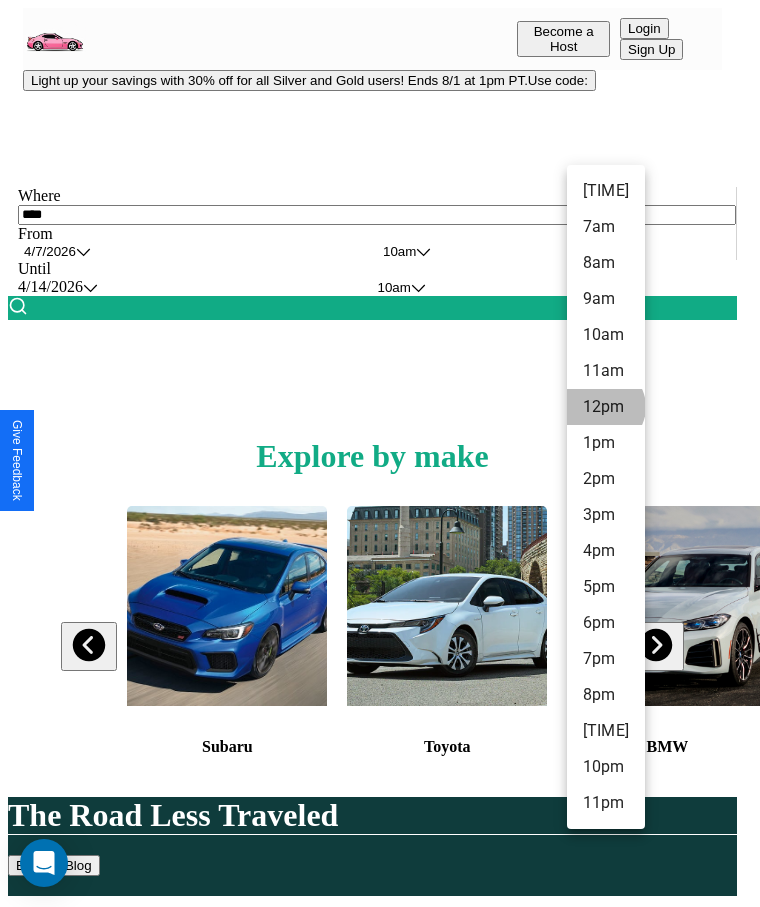 click on "12pm" at bounding box center (606, 407) 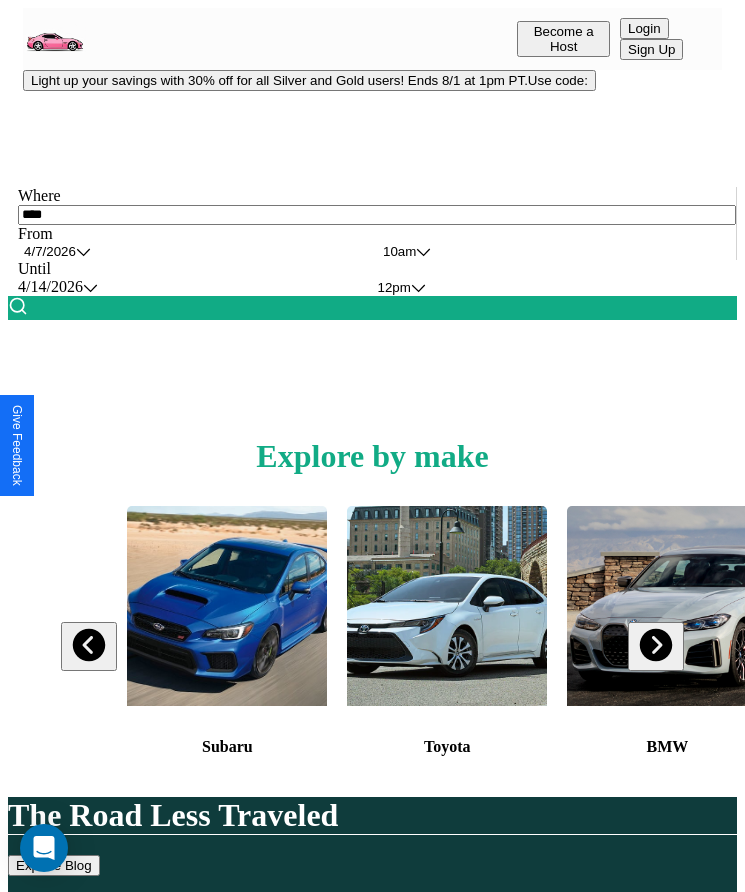 click at bounding box center (18, 306) 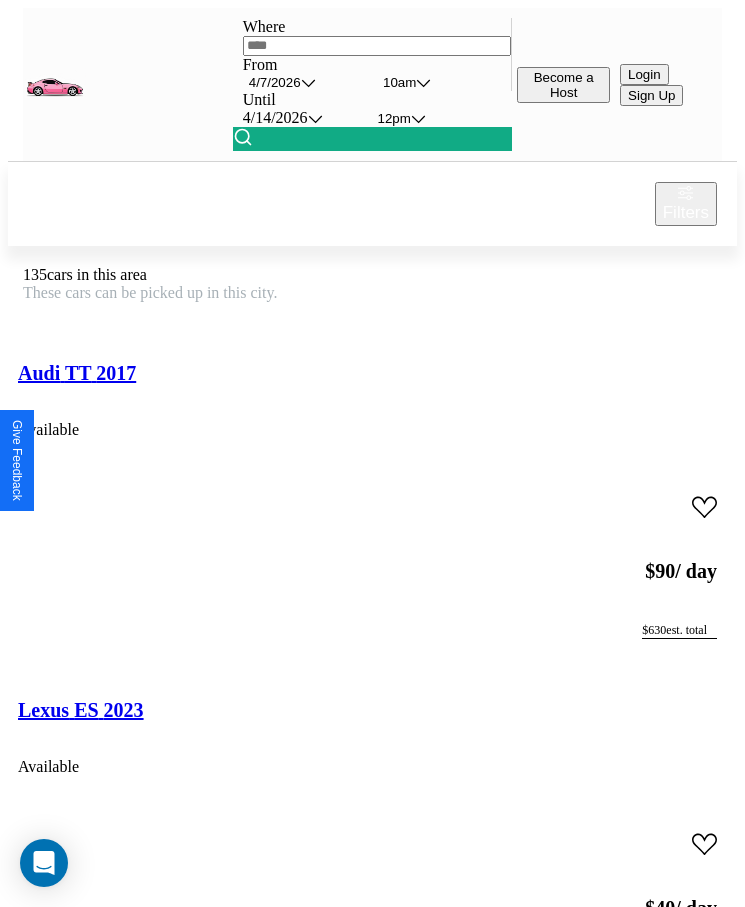 scroll, scrollTop: 48, scrollLeft: 0, axis: vertical 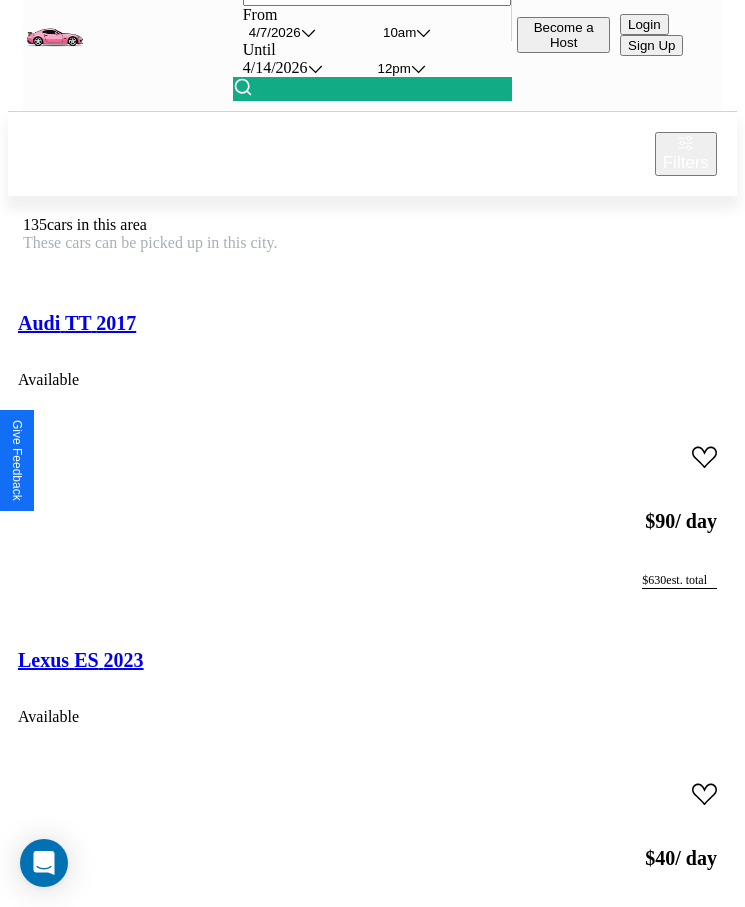 click on "Fiat   Brava   2019" at bounding box center (86, 16836) 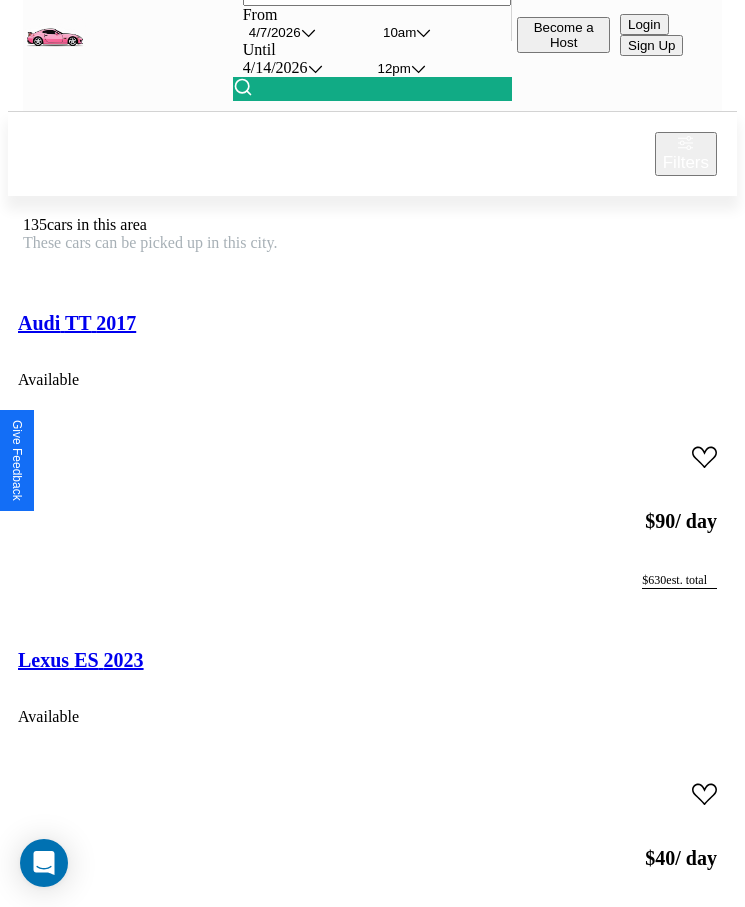 scroll, scrollTop: 13703, scrollLeft: 0, axis: vertical 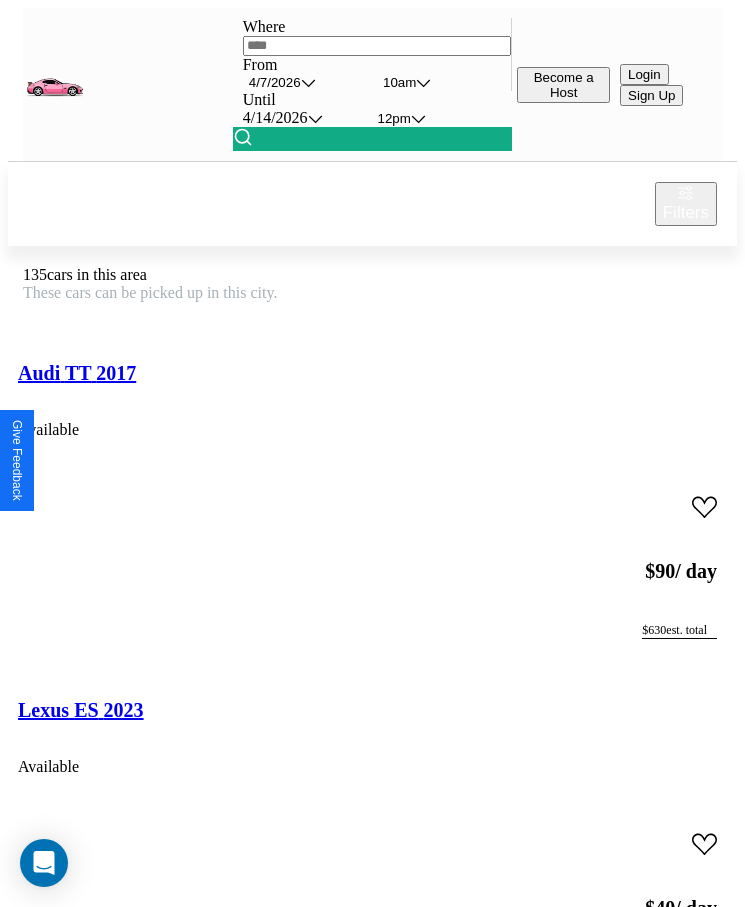 click on "Filters" at bounding box center [686, 213] 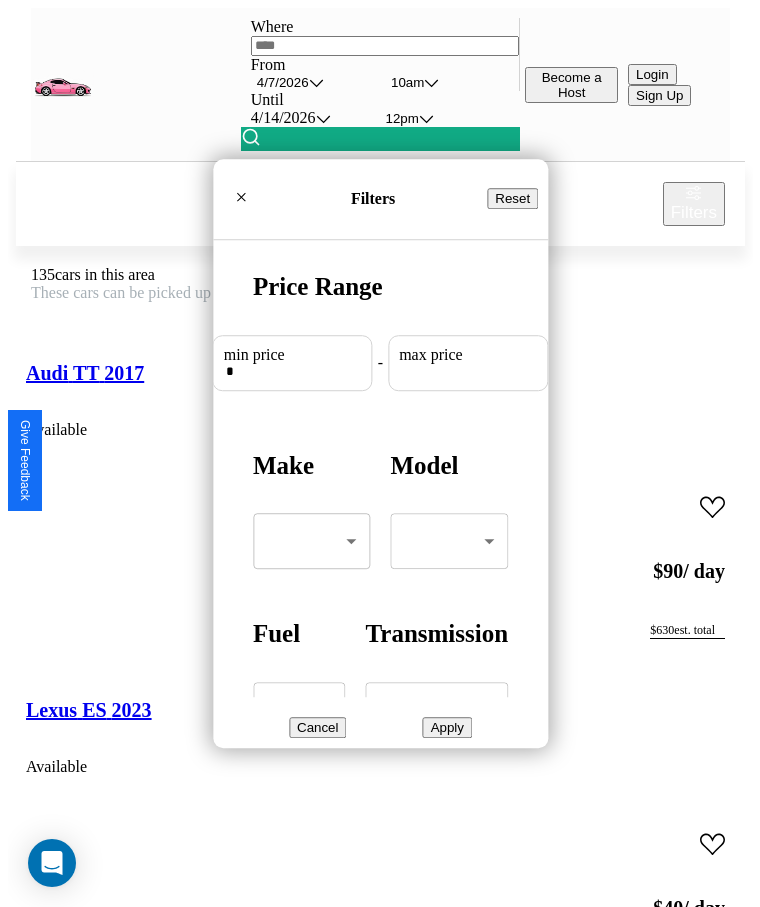 scroll, scrollTop: 0, scrollLeft: 74, axis: horizontal 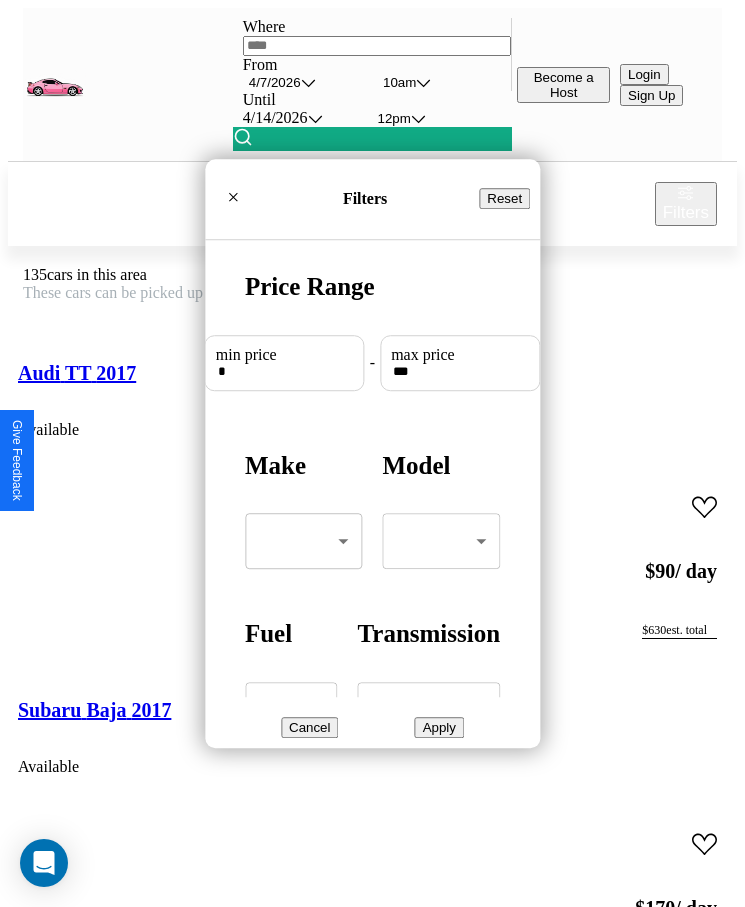 type on "***" 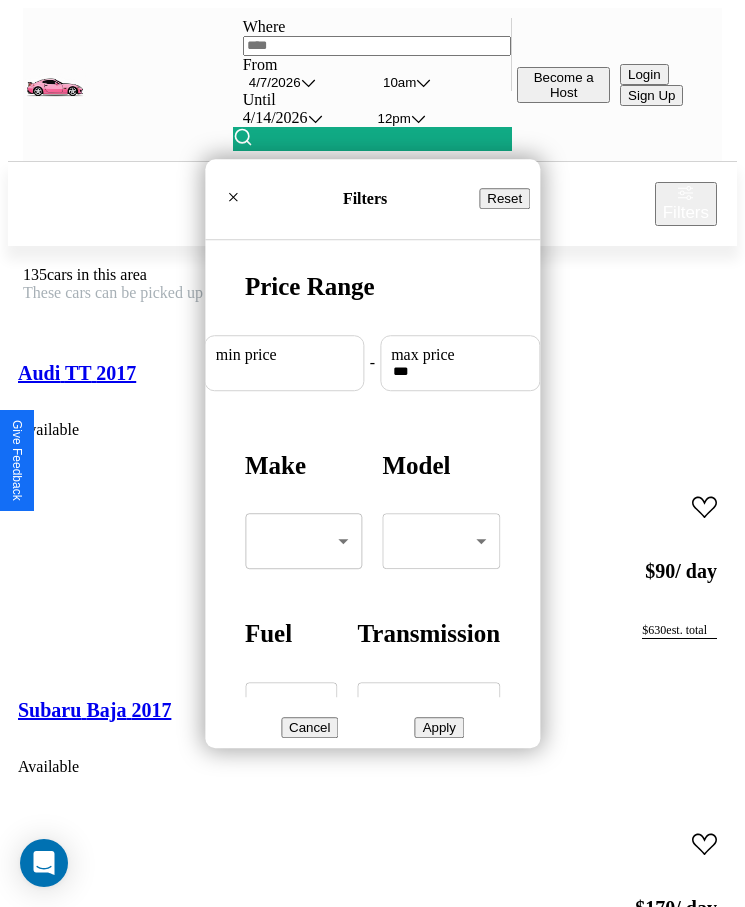 scroll, scrollTop: 0, scrollLeft: 0, axis: both 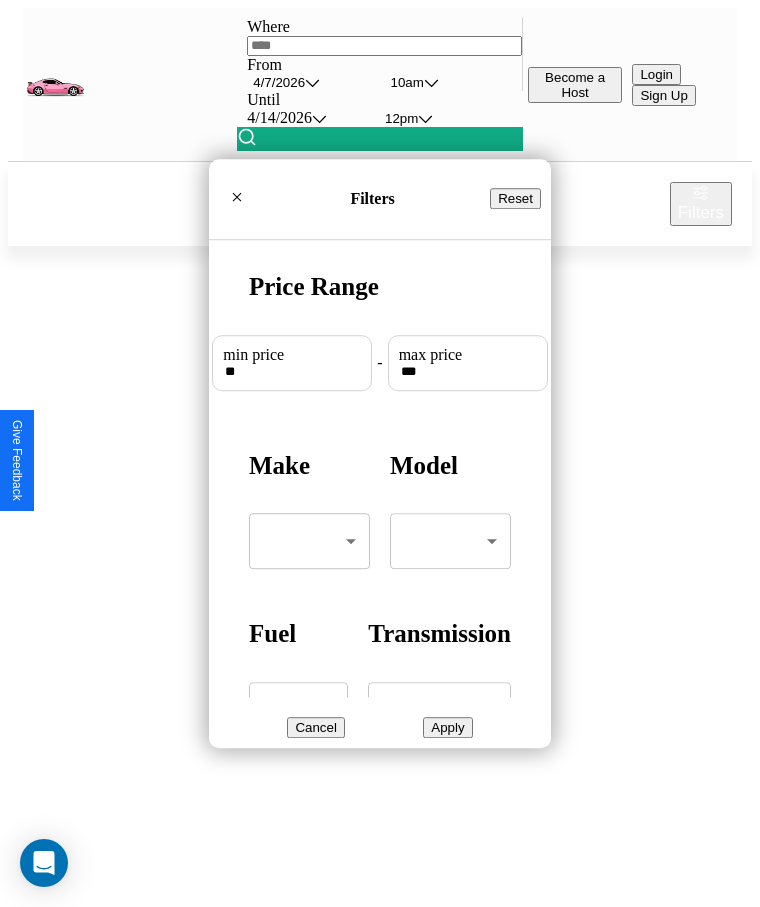 type on "**" 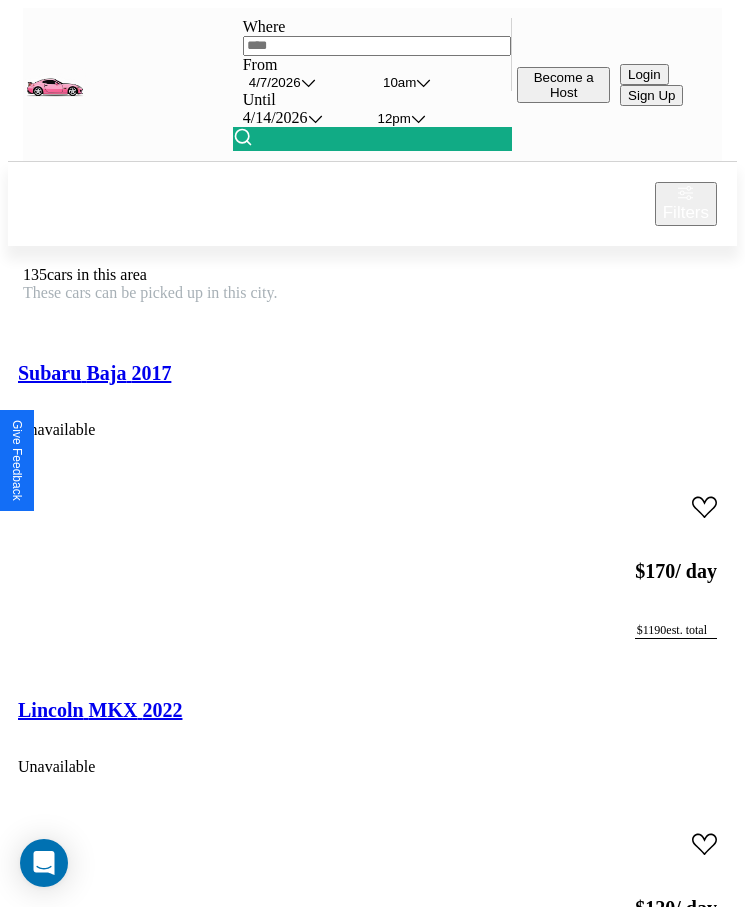 scroll, scrollTop: 48, scrollLeft: 0, axis: vertical 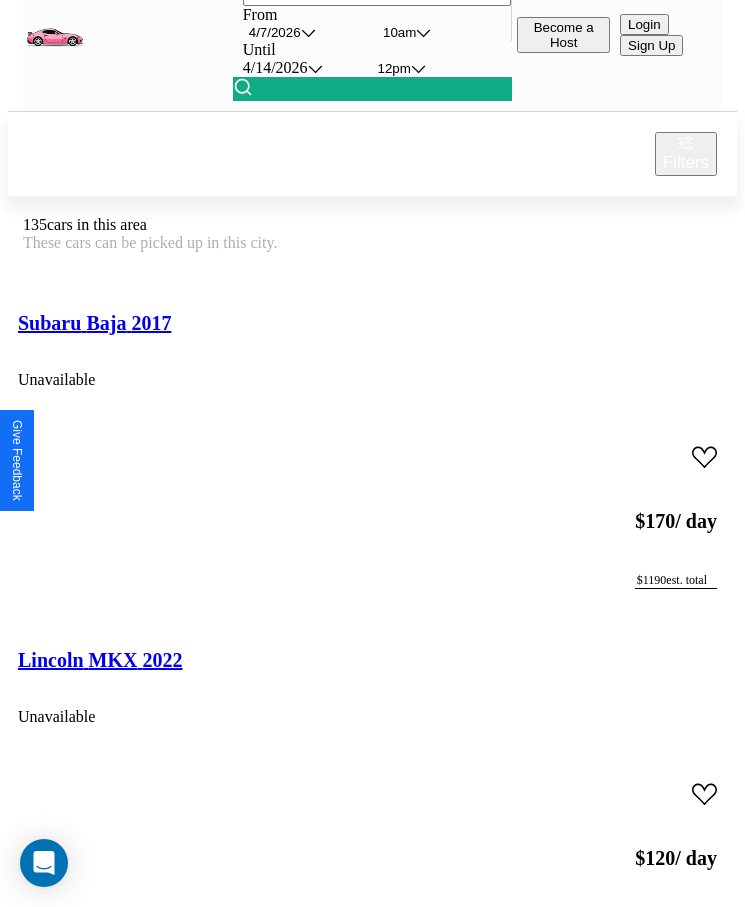 click on "Mercedes   SLK-Class   2017" at bounding box center [130, 27957] 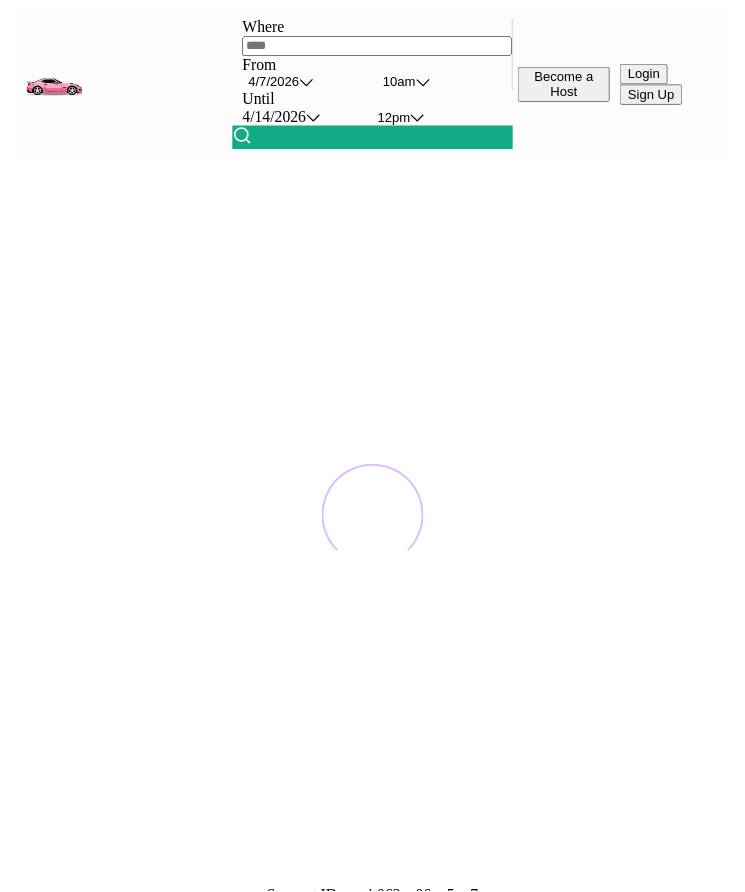 scroll, scrollTop: 0, scrollLeft: 0, axis: both 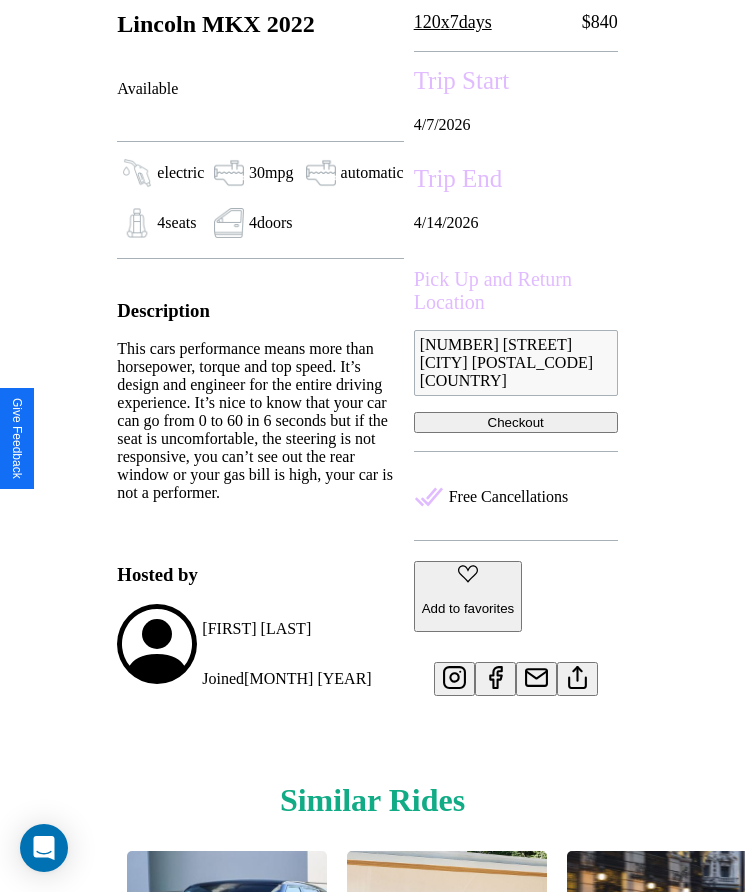click on "Add to favorites" at bounding box center (468, 608) 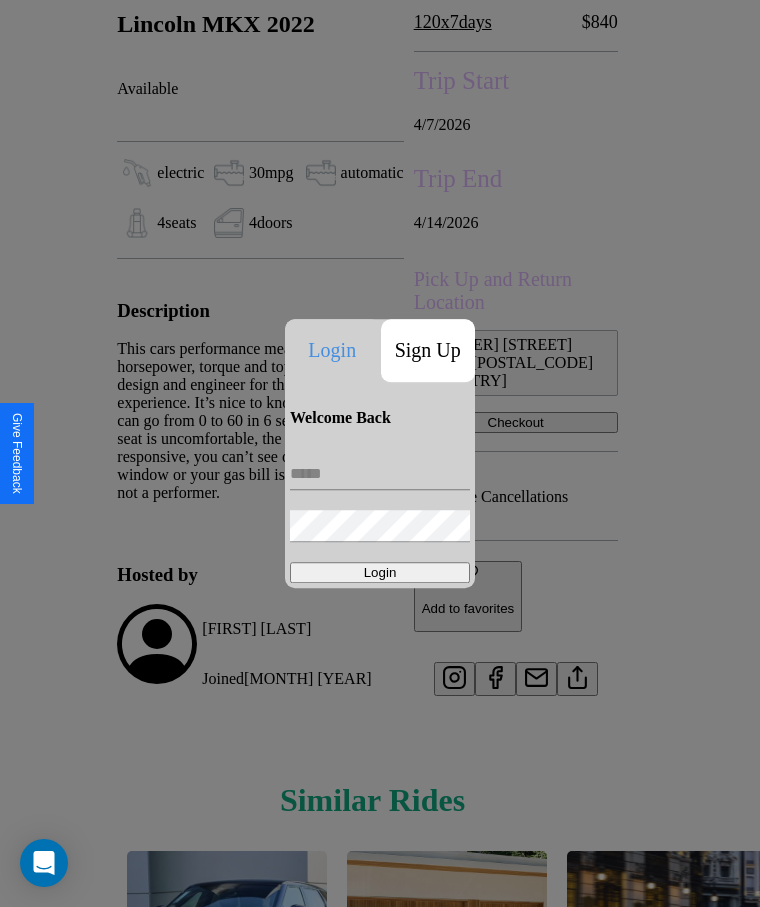click on "Sign Up" at bounding box center [428, 350] 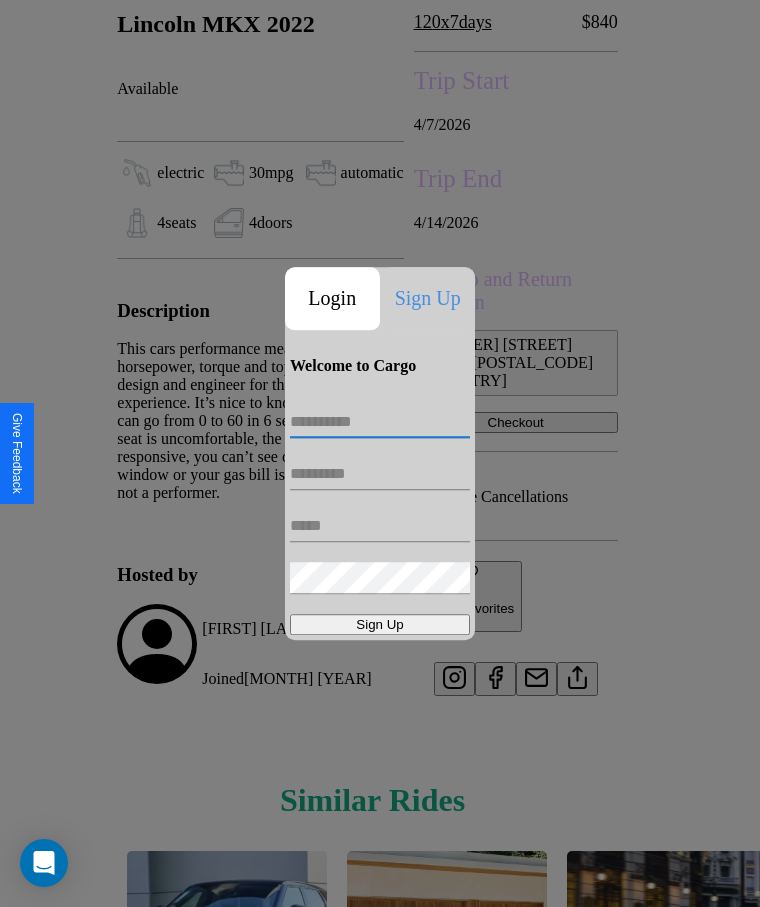 click at bounding box center [380, 422] 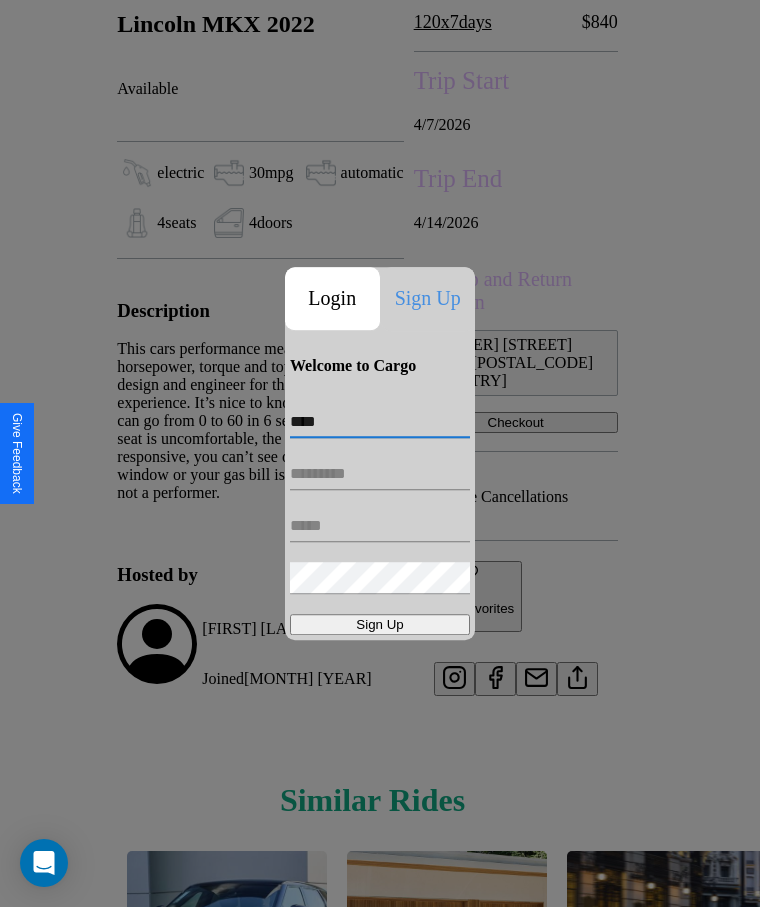 type on "****" 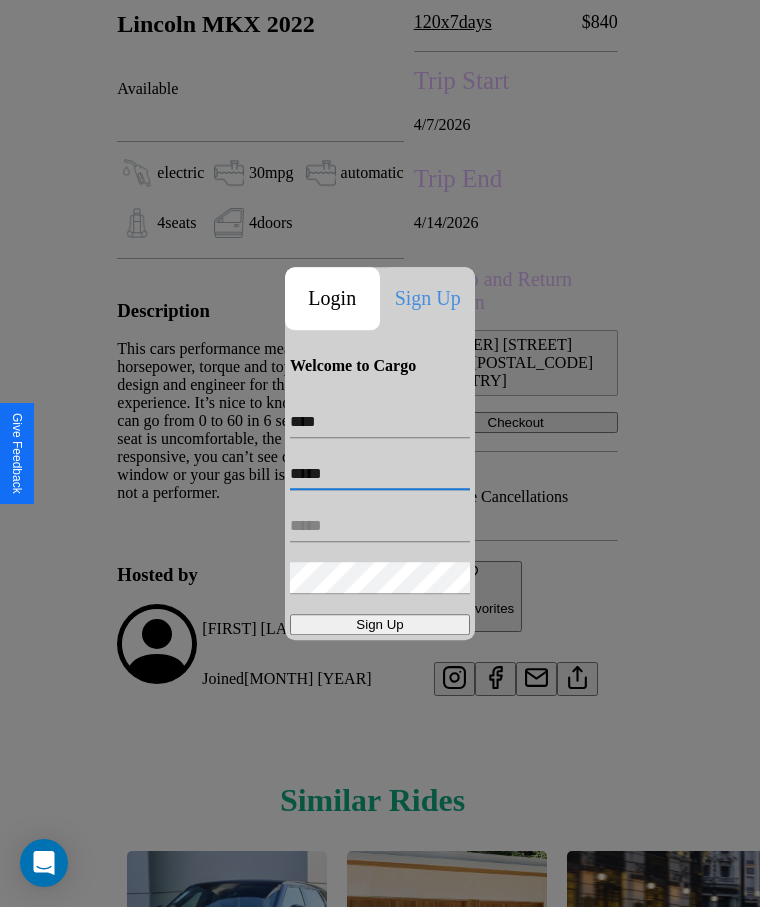 type on "*****" 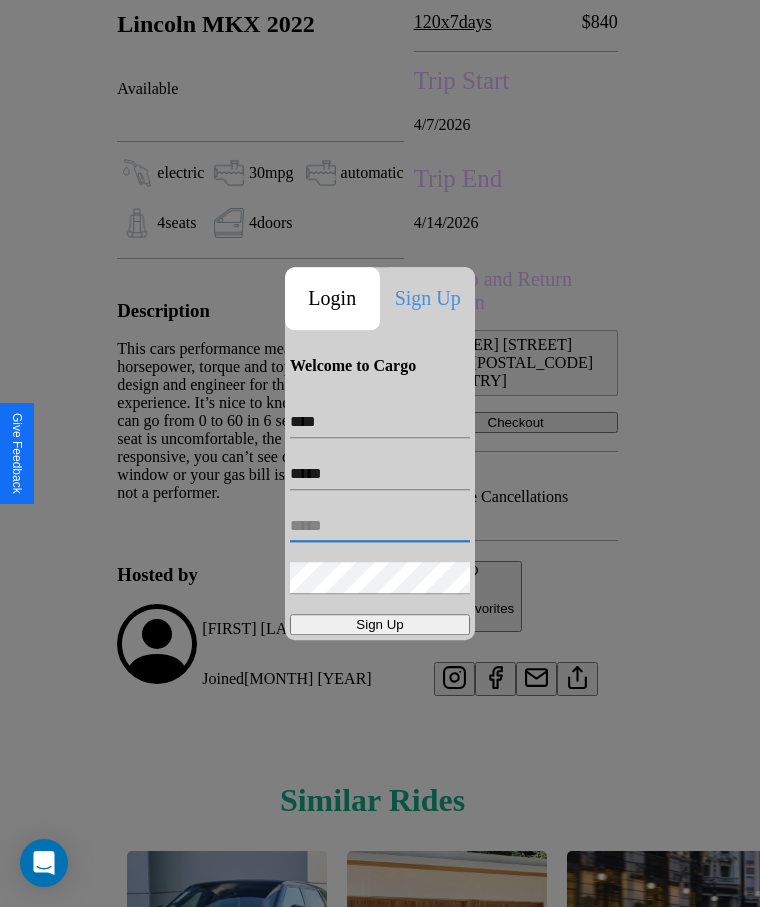 click at bounding box center (380, 526) 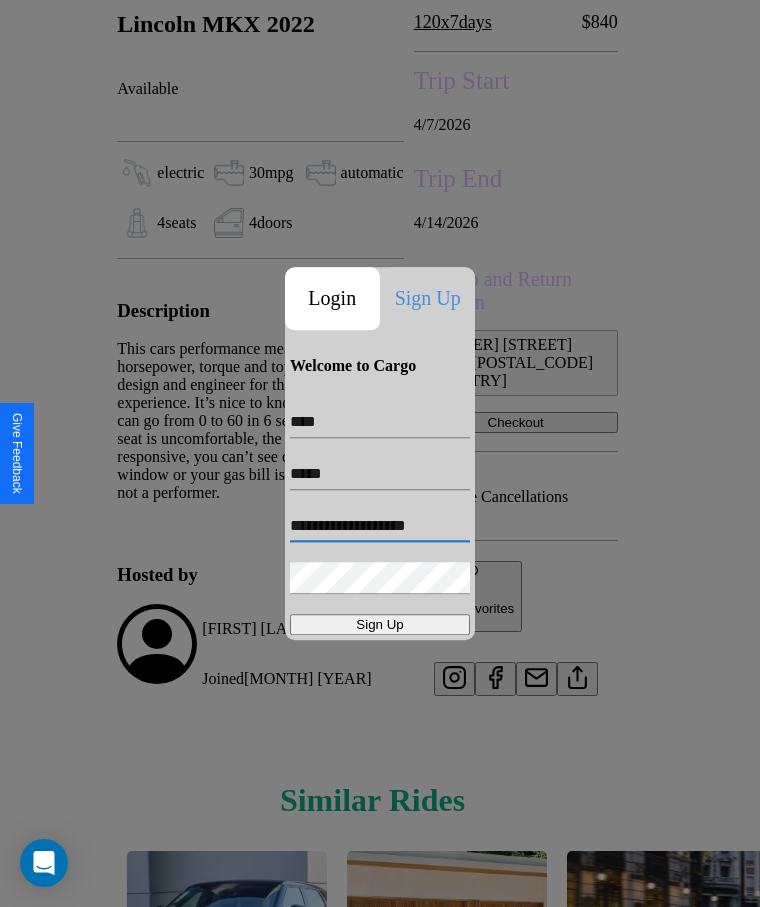 type on "**********" 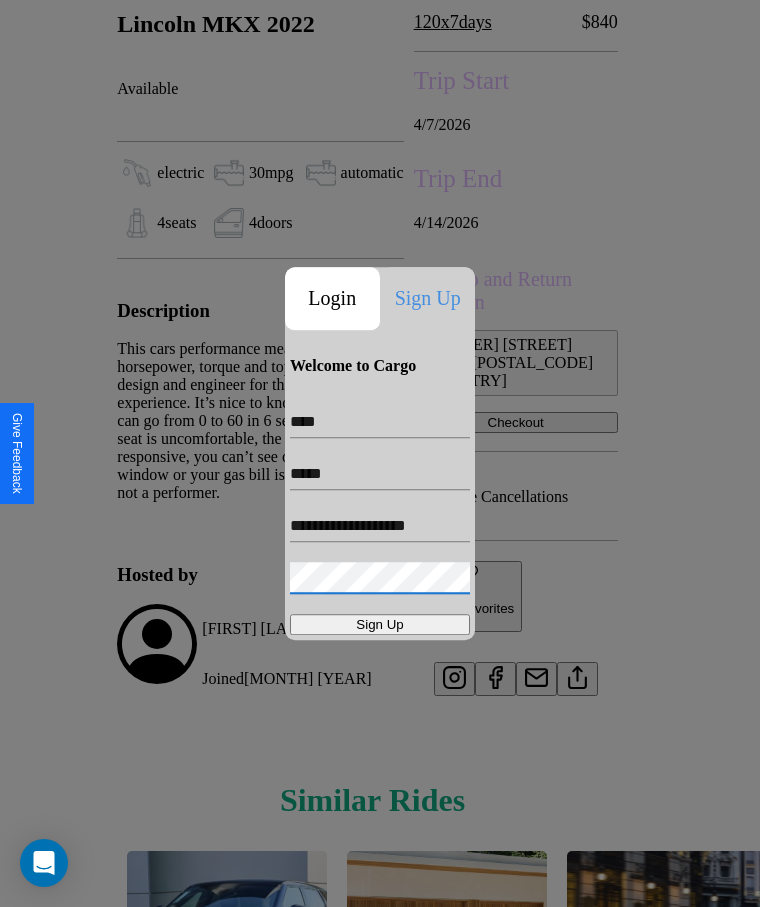 click on "Sign Up" at bounding box center [380, 624] 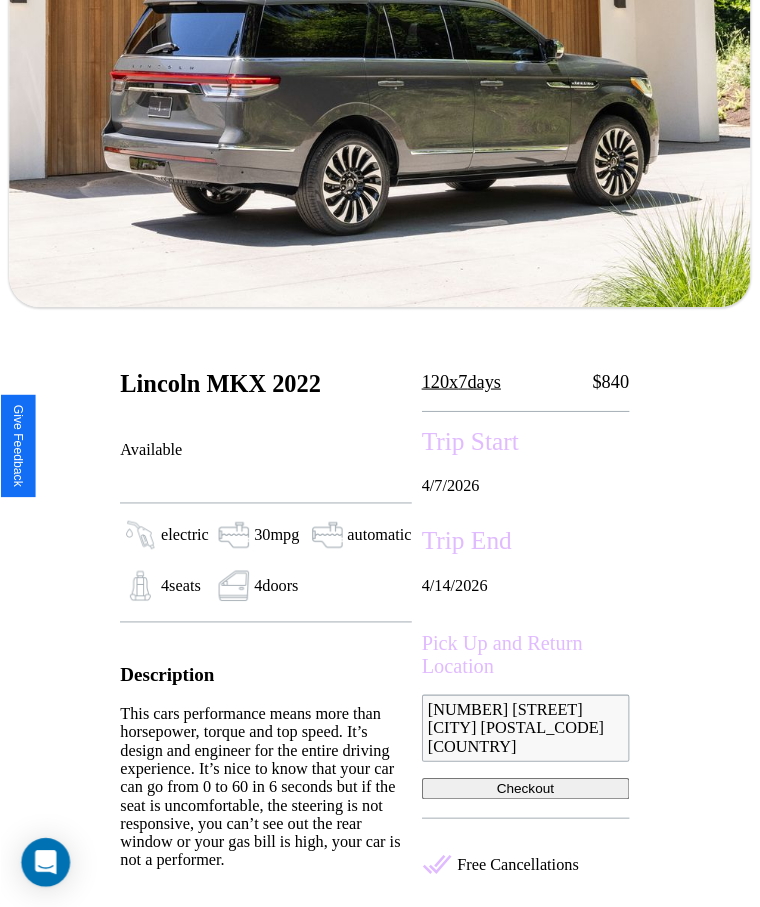 scroll, scrollTop: 238, scrollLeft: 0, axis: vertical 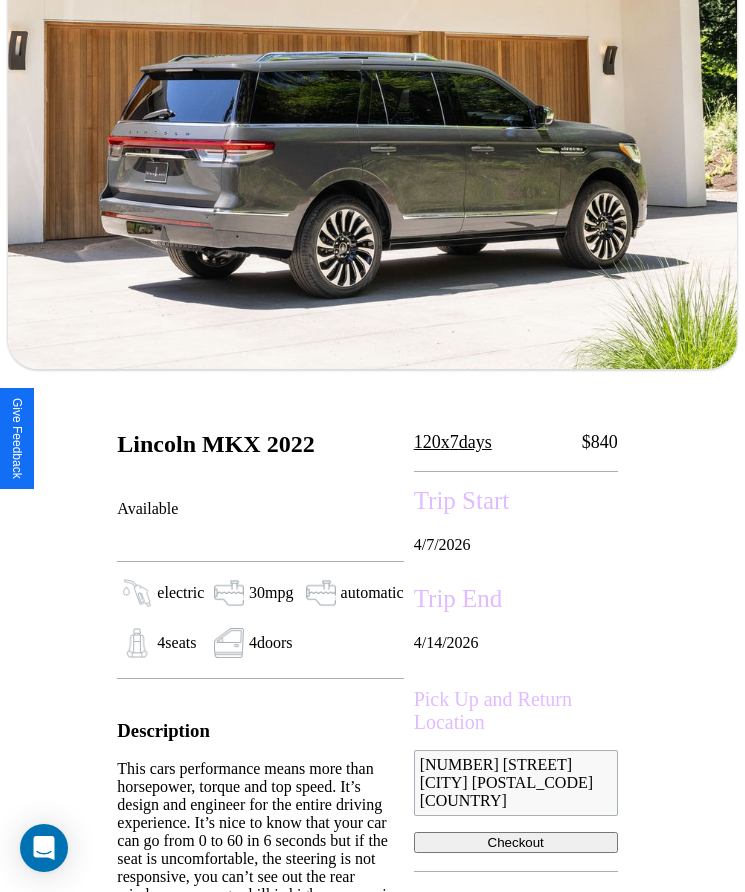 click on "[MONTH] / [MONTH] / [YEAR]" at bounding box center (516, 545) 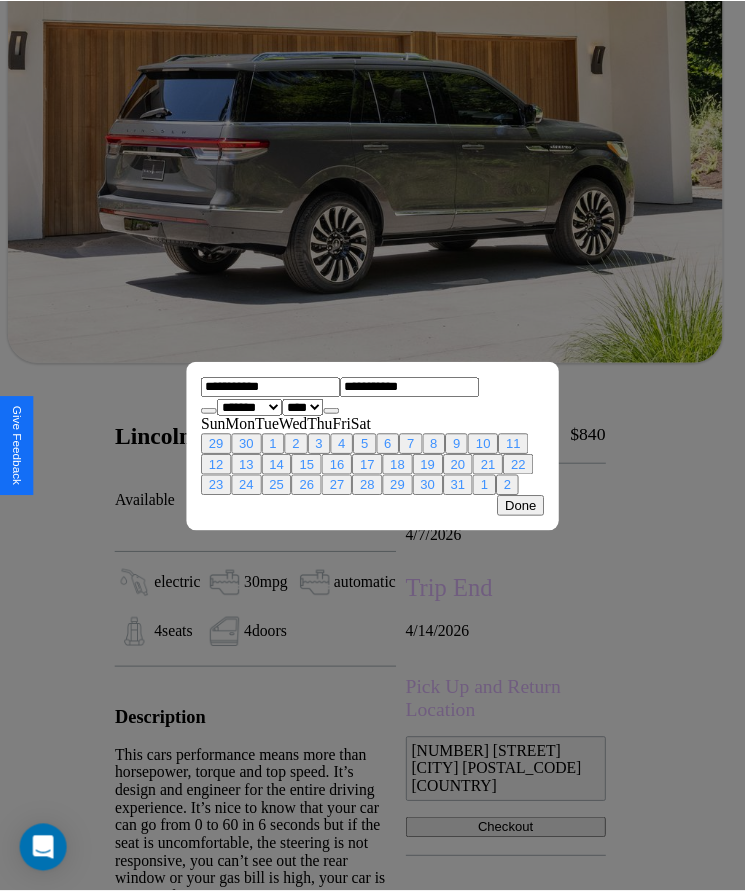 scroll, scrollTop: 0, scrollLeft: 0, axis: both 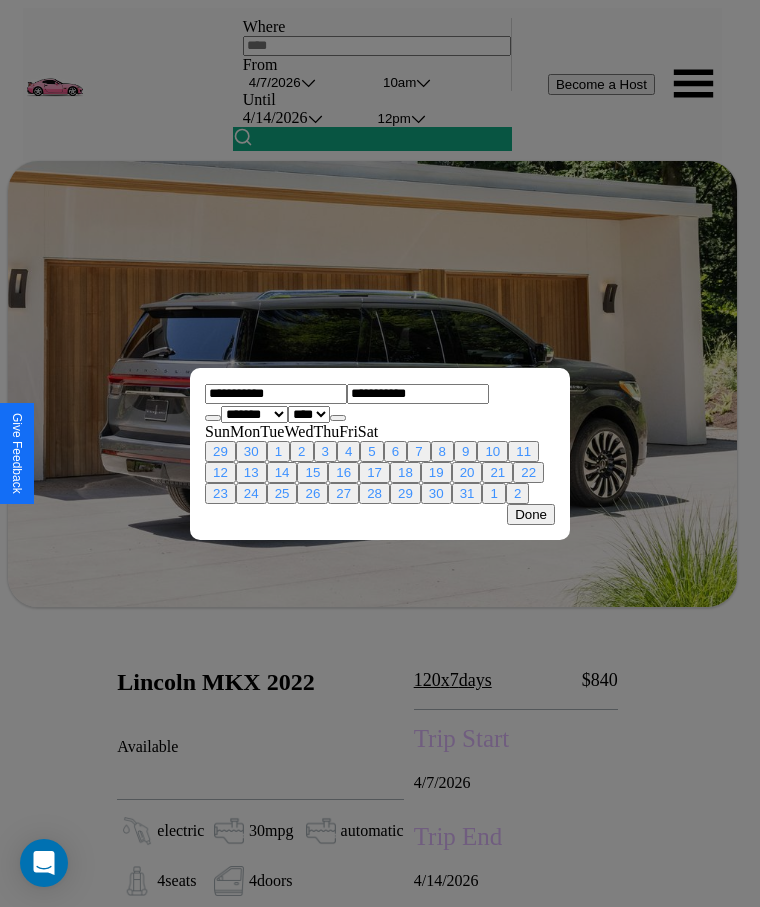 click at bounding box center [380, 453] 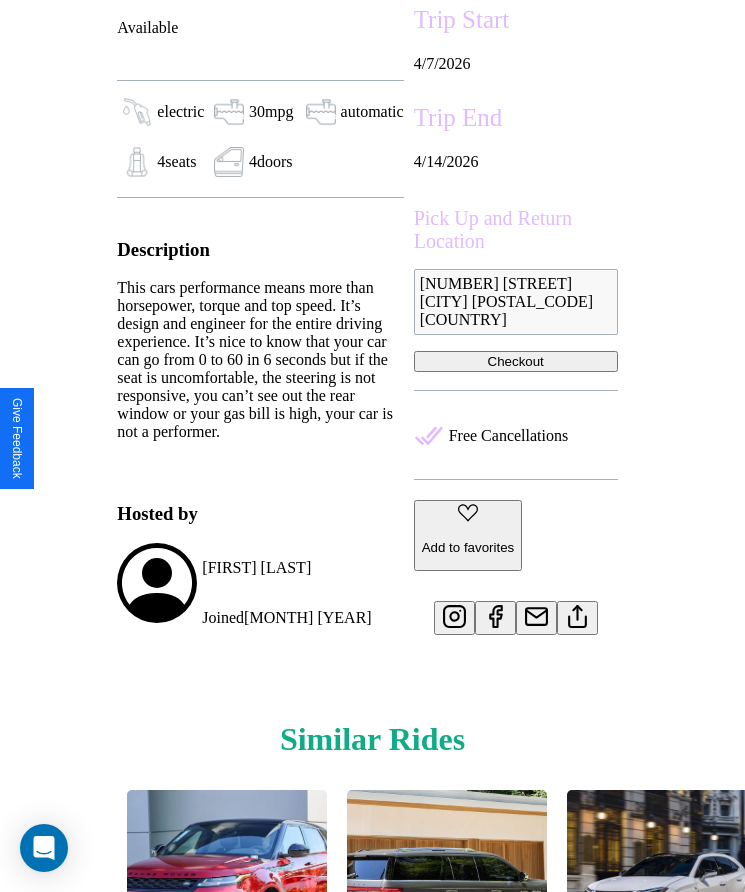 scroll, scrollTop: 727, scrollLeft: 0, axis: vertical 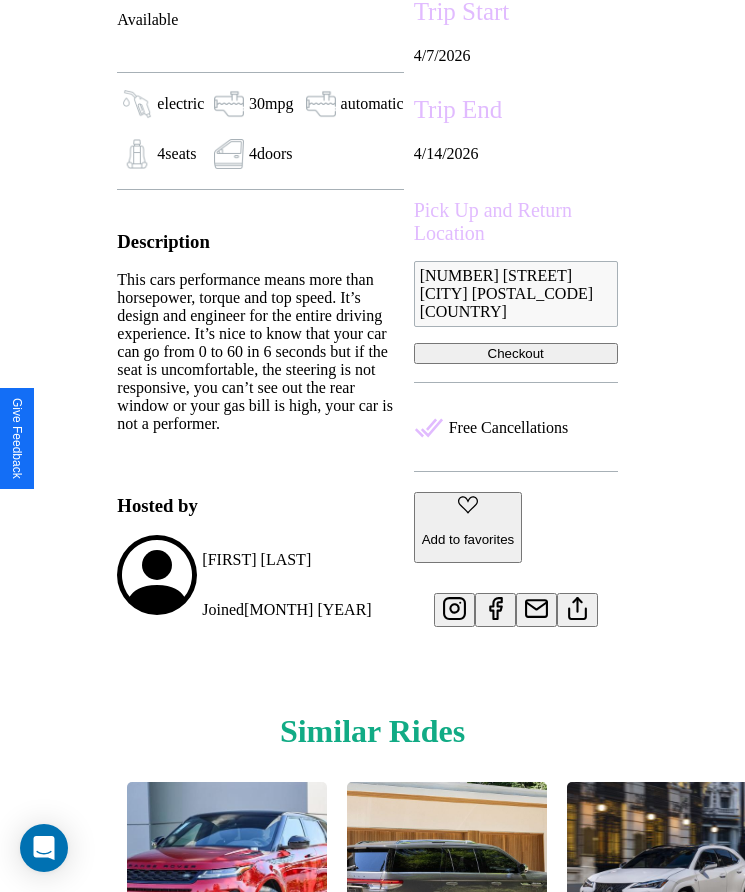 click at bounding box center (577, 605) 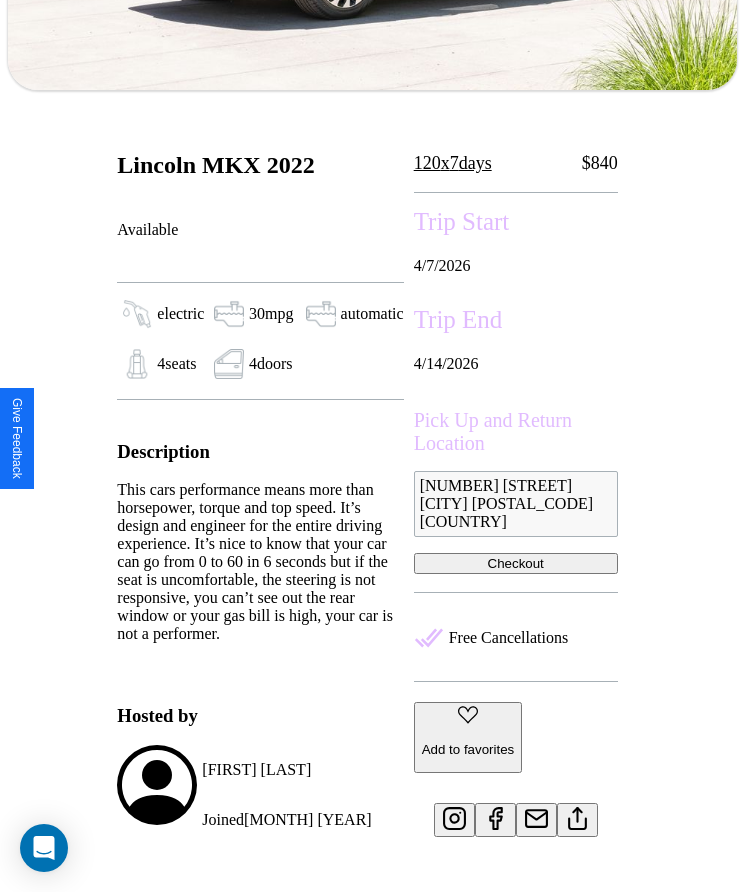scroll, scrollTop: 516, scrollLeft: 0, axis: vertical 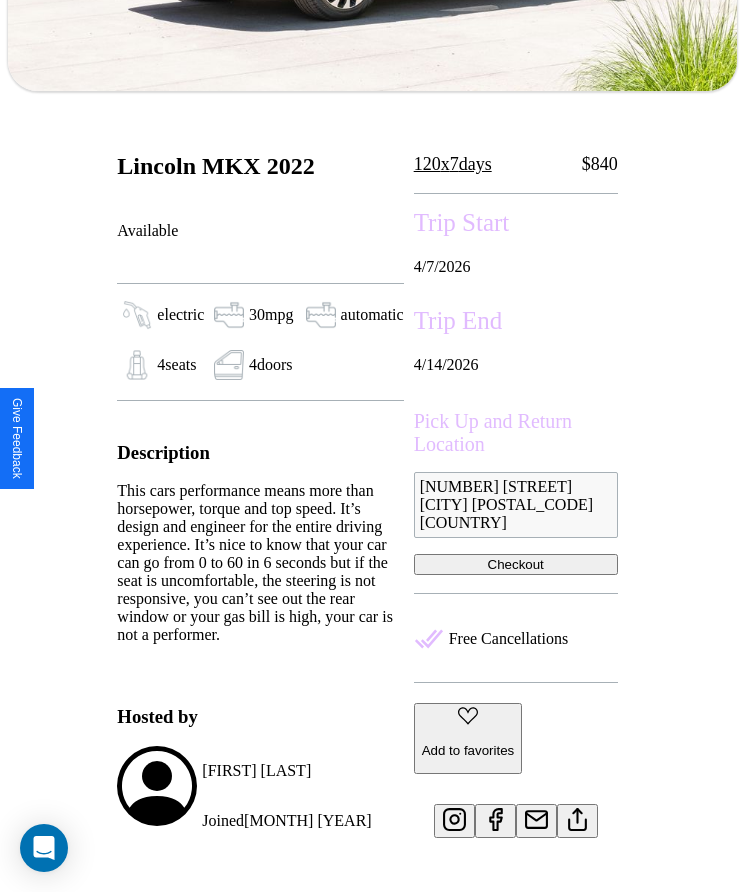 click on "Checkout" at bounding box center [516, 564] 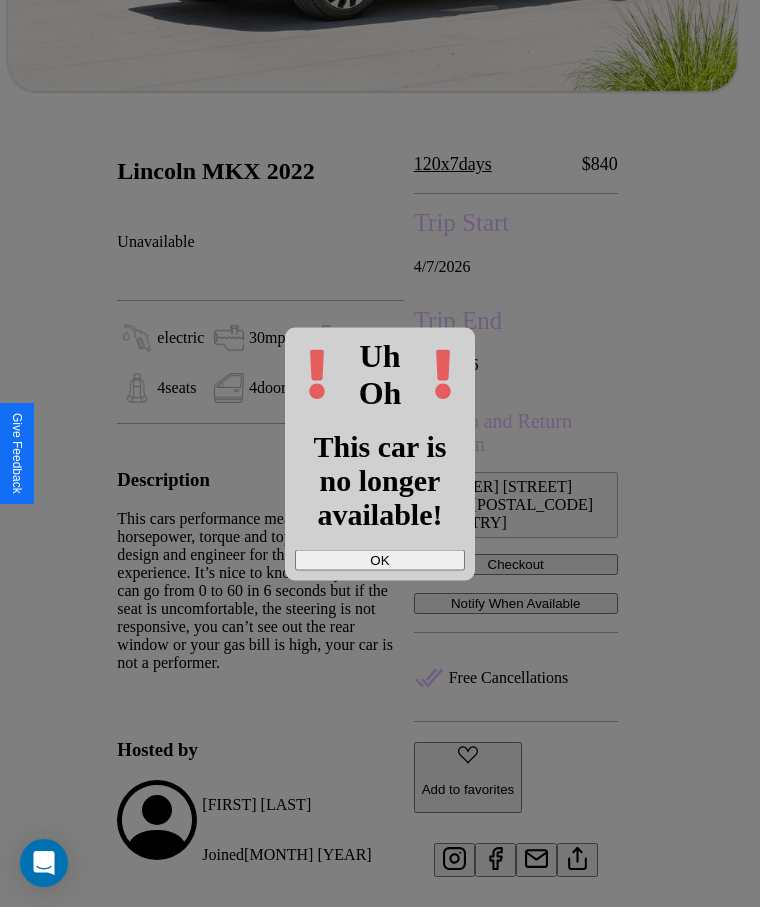 click on "OK" at bounding box center (380, 559) 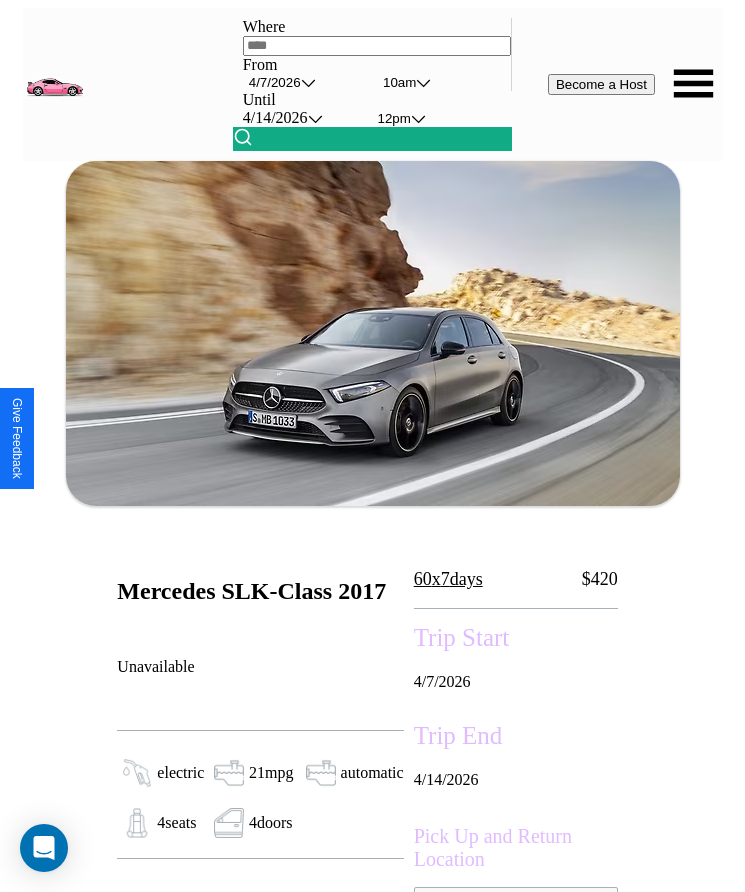 scroll, scrollTop: 41, scrollLeft: 0, axis: vertical 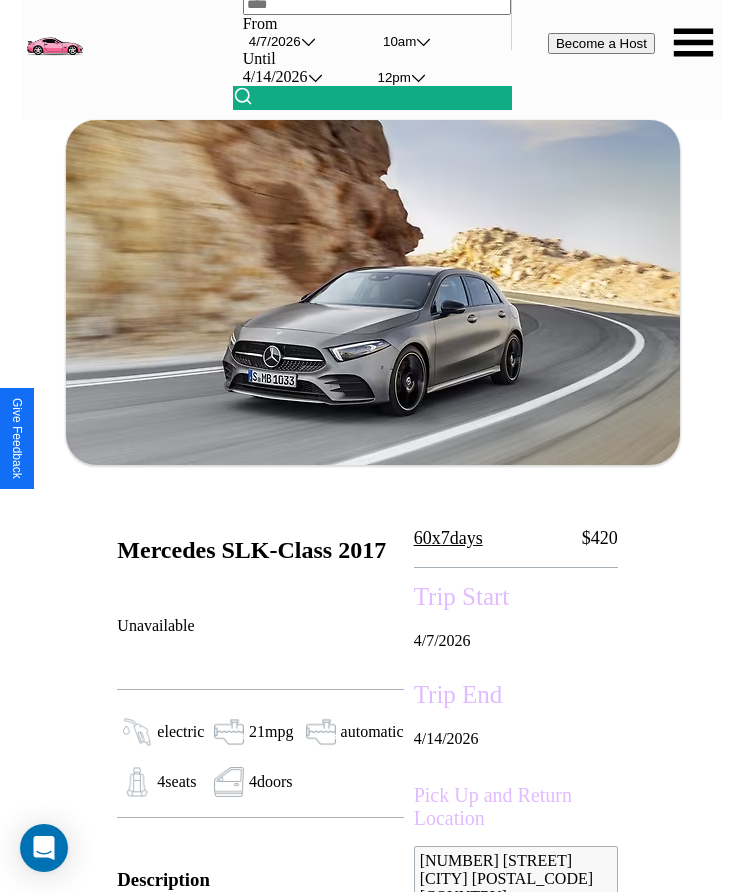 click on "60  x  7  days" at bounding box center (448, 538) 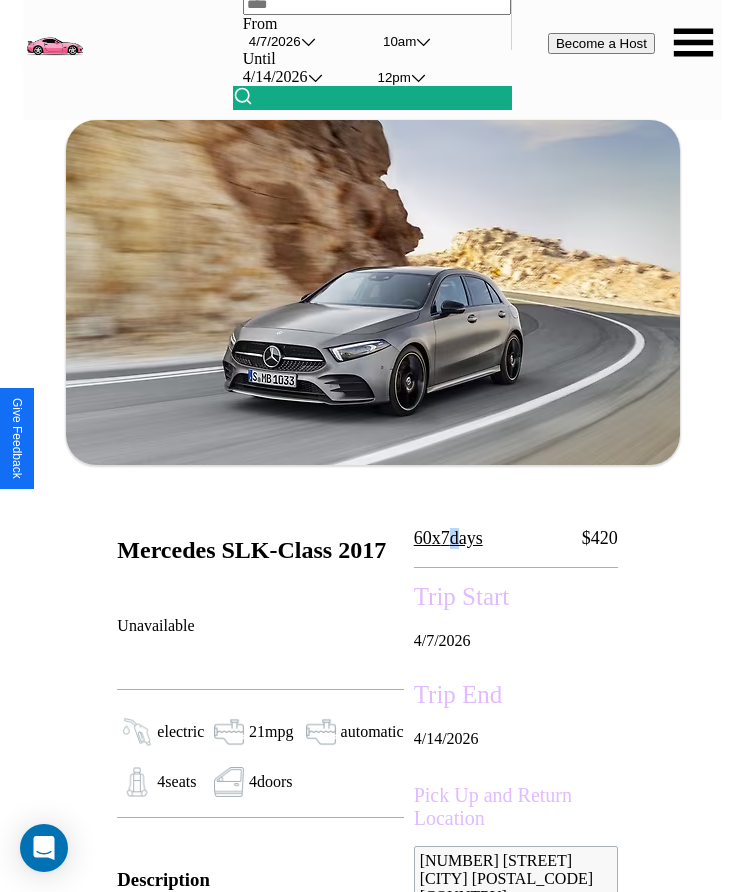 click on "60  x  7  days" at bounding box center [448, 538] 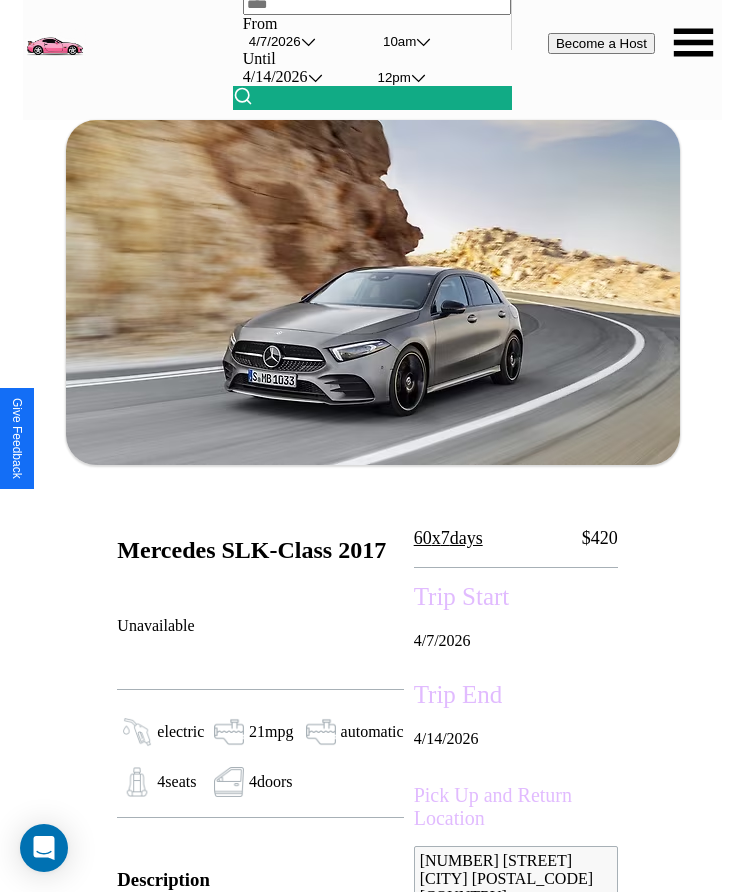 click on "60  x  7  days" at bounding box center (448, 538) 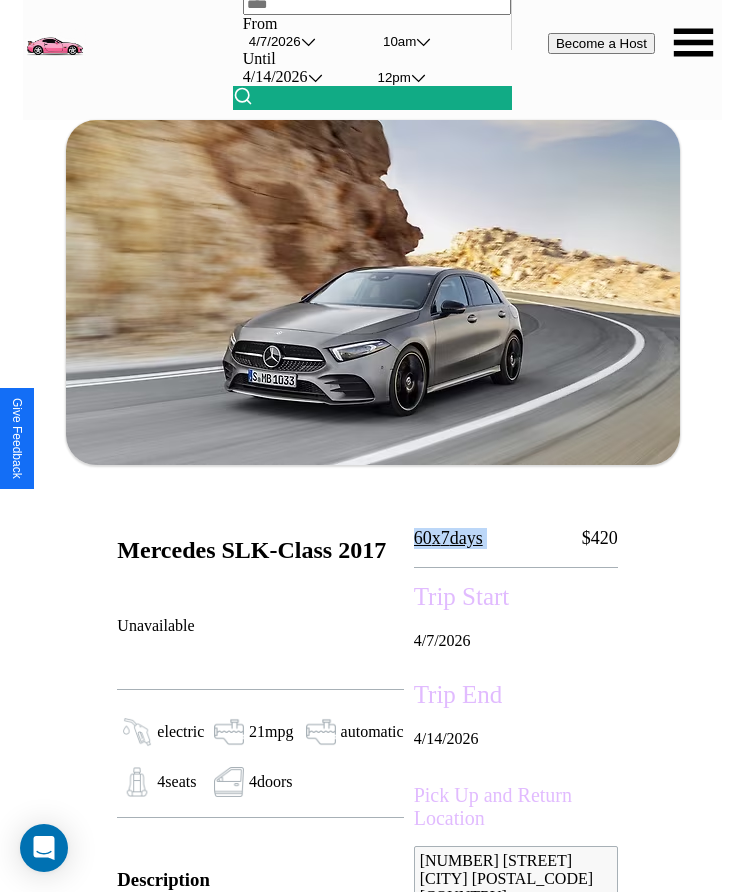 click on "60  x  7  days" at bounding box center (448, 538) 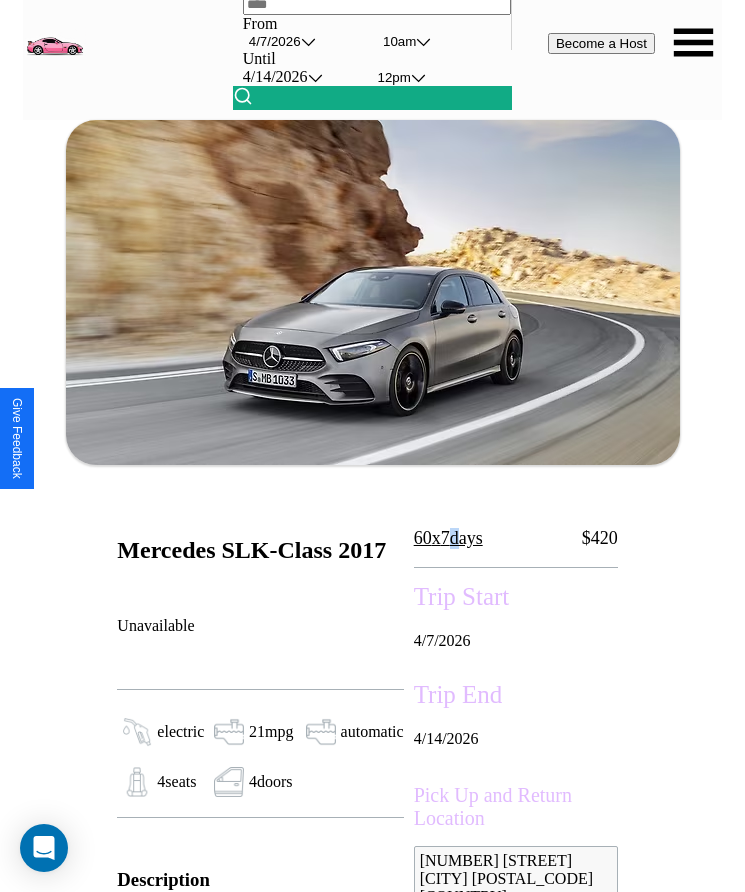 click on "60  x  7  days" at bounding box center (448, 538) 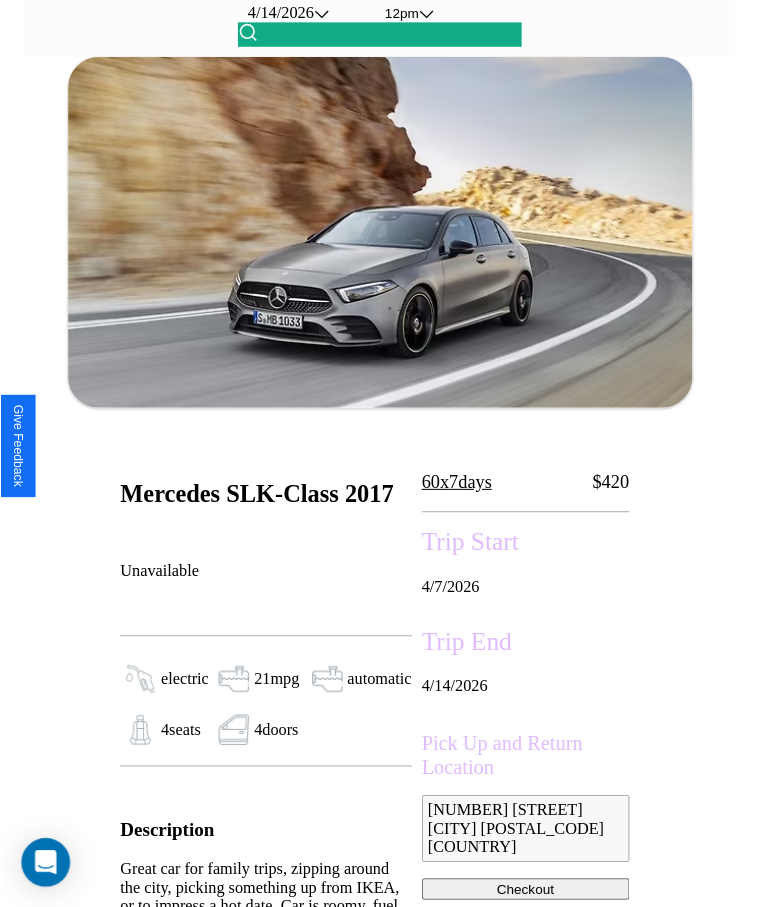 scroll, scrollTop: 127, scrollLeft: 0, axis: vertical 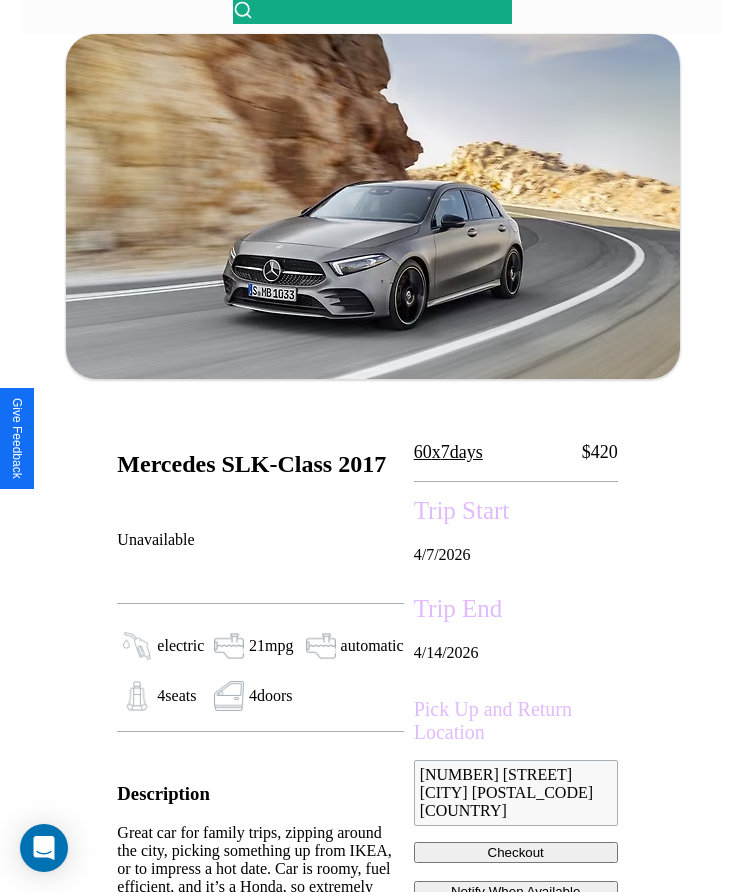 click on "[MONTH] / [MONTH] / [YEAR]" at bounding box center (516, 555) 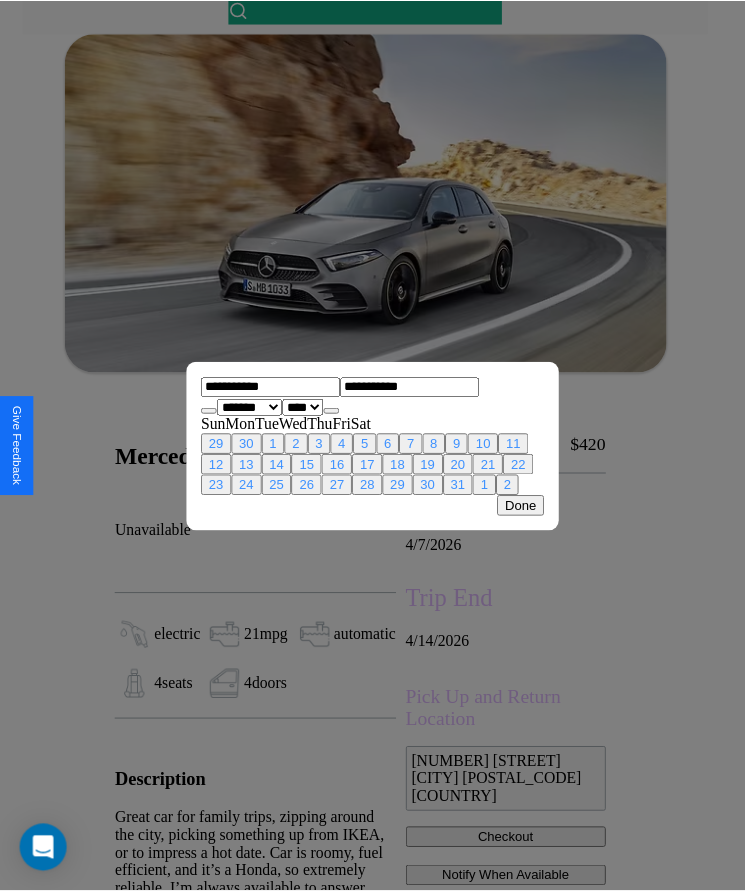 scroll, scrollTop: 0, scrollLeft: 0, axis: both 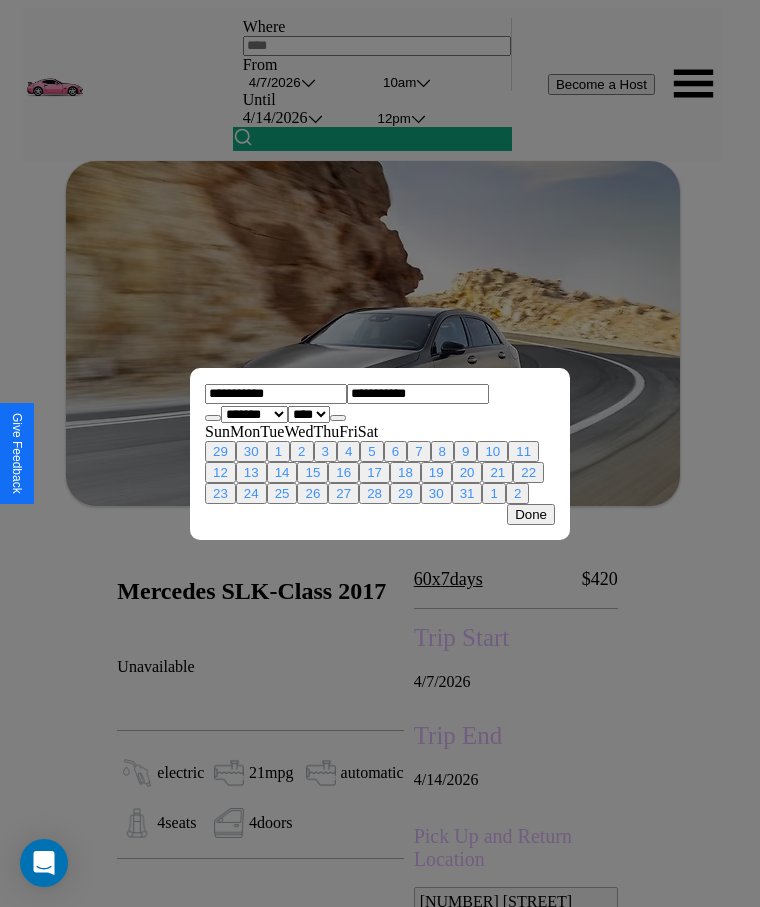 click at bounding box center (380, 453) 